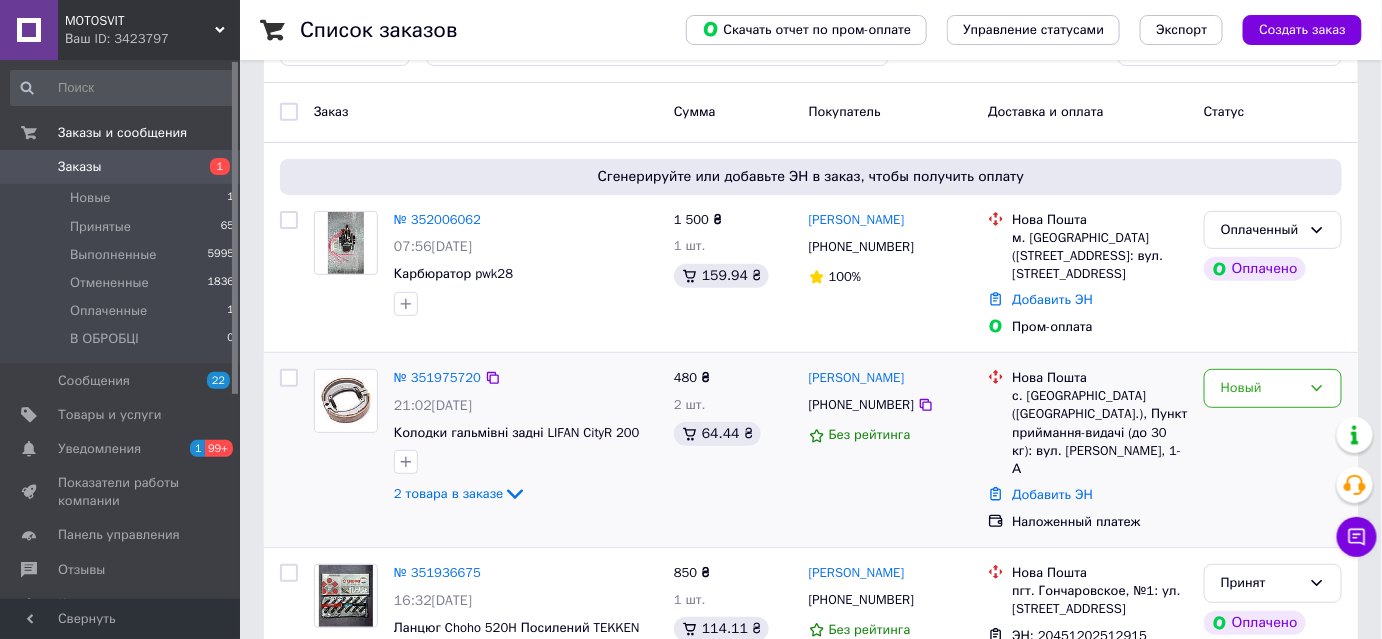 scroll, scrollTop: 181, scrollLeft: 0, axis: vertical 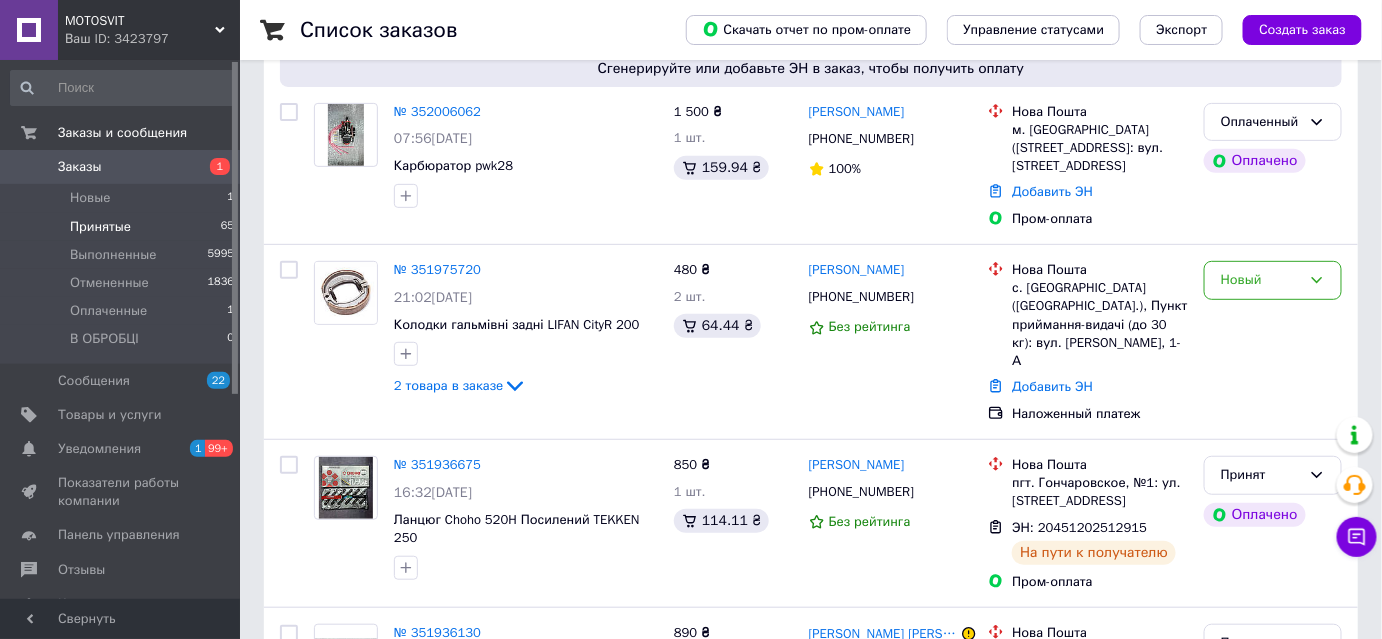 click on "Принятые" at bounding box center [100, 227] 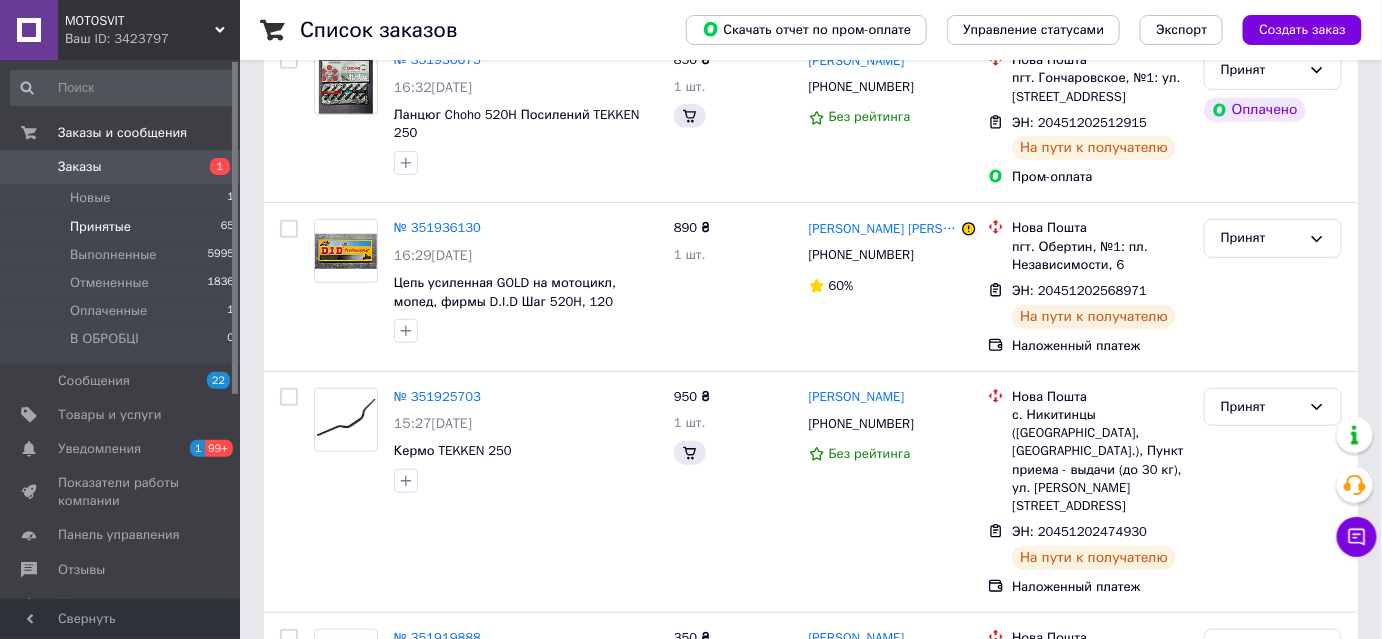 scroll, scrollTop: 0, scrollLeft: 0, axis: both 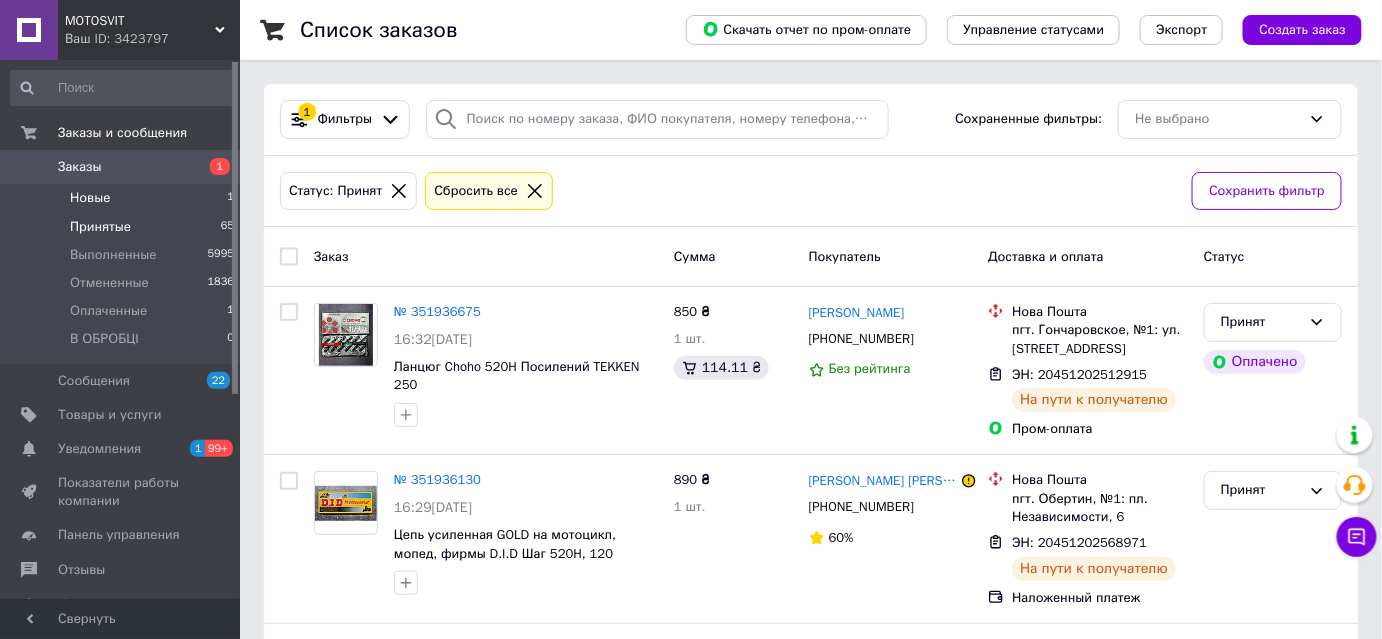 click on "Новые" at bounding box center [90, 198] 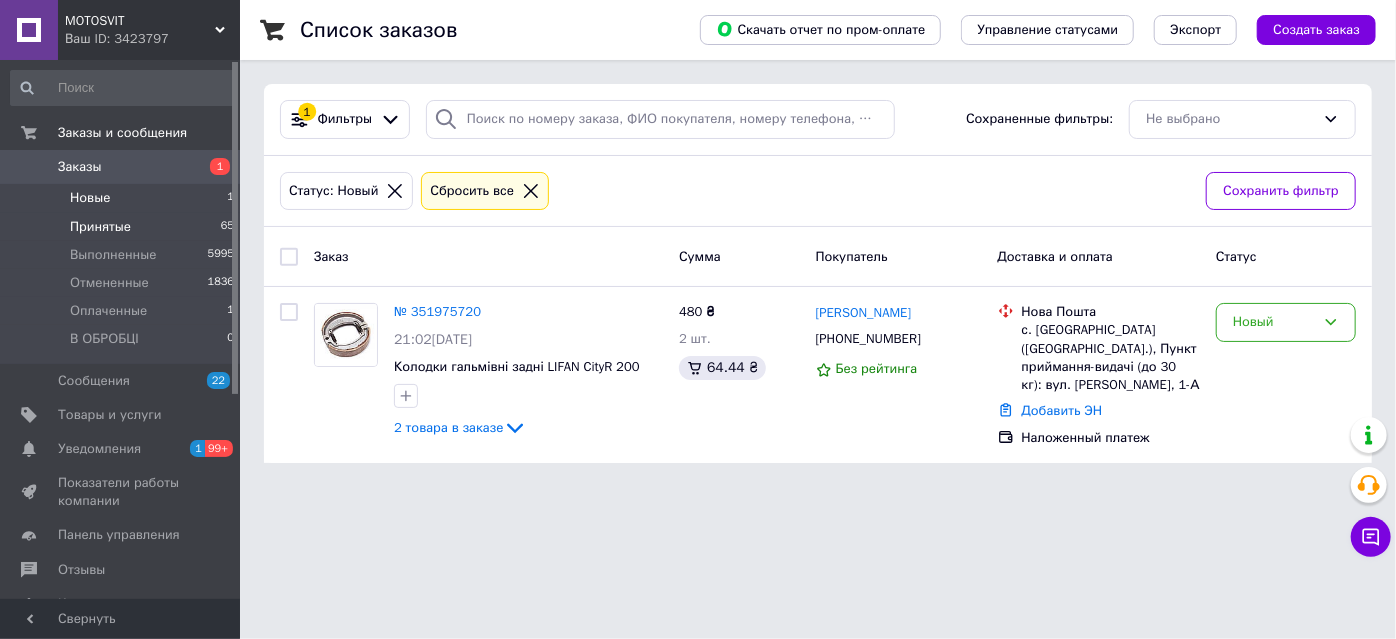 click on "Принятые" at bounding box center (100, 227) 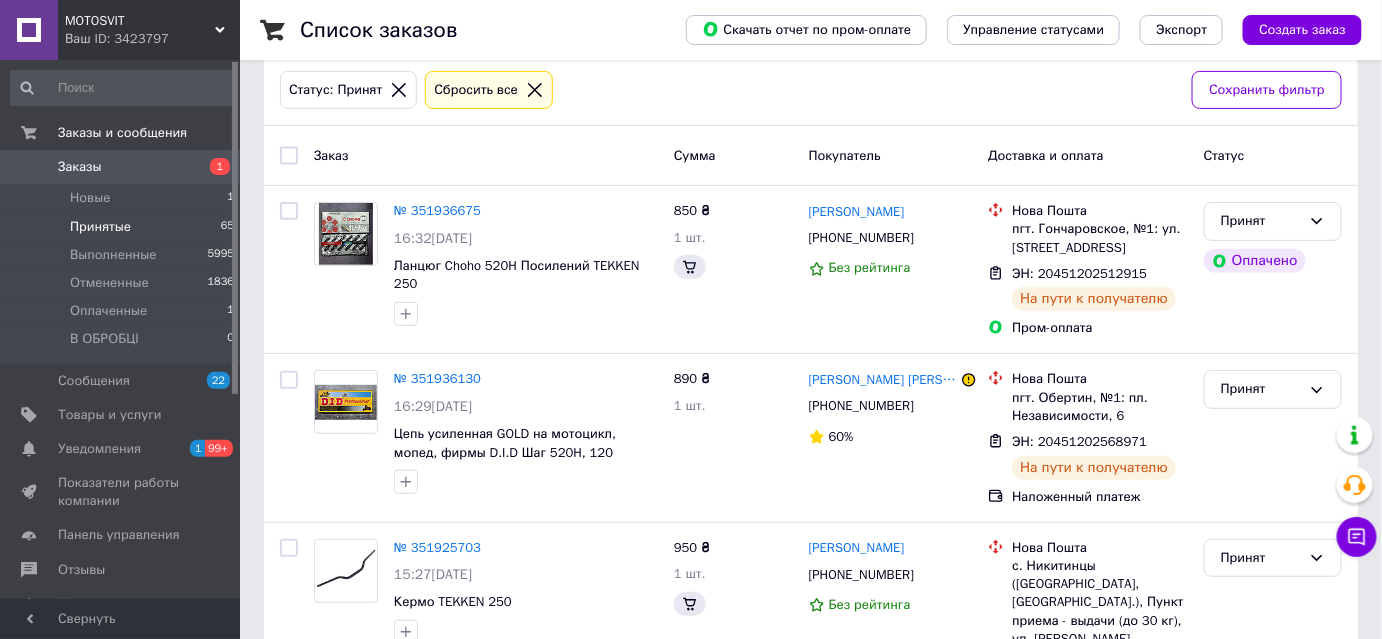 scroll, scrollTop: 181, scrollLeft: 0, axis: vertical 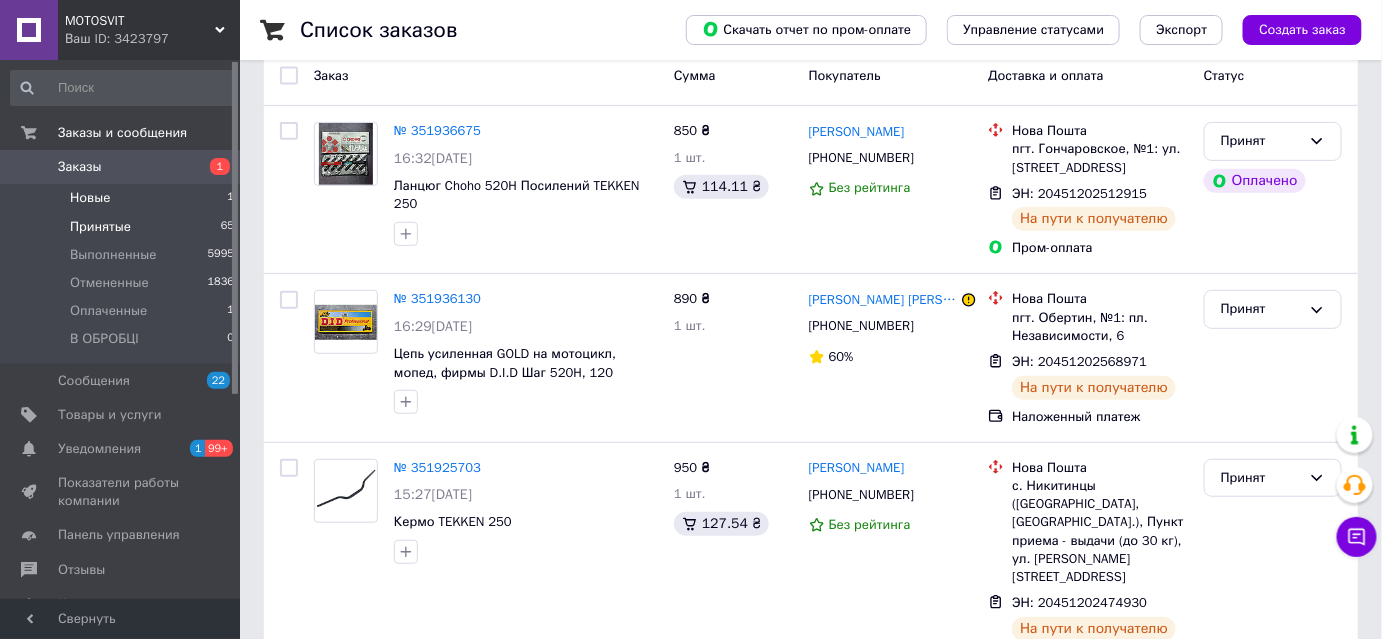 click on "Новые 1" at bounding box center (123, 198) 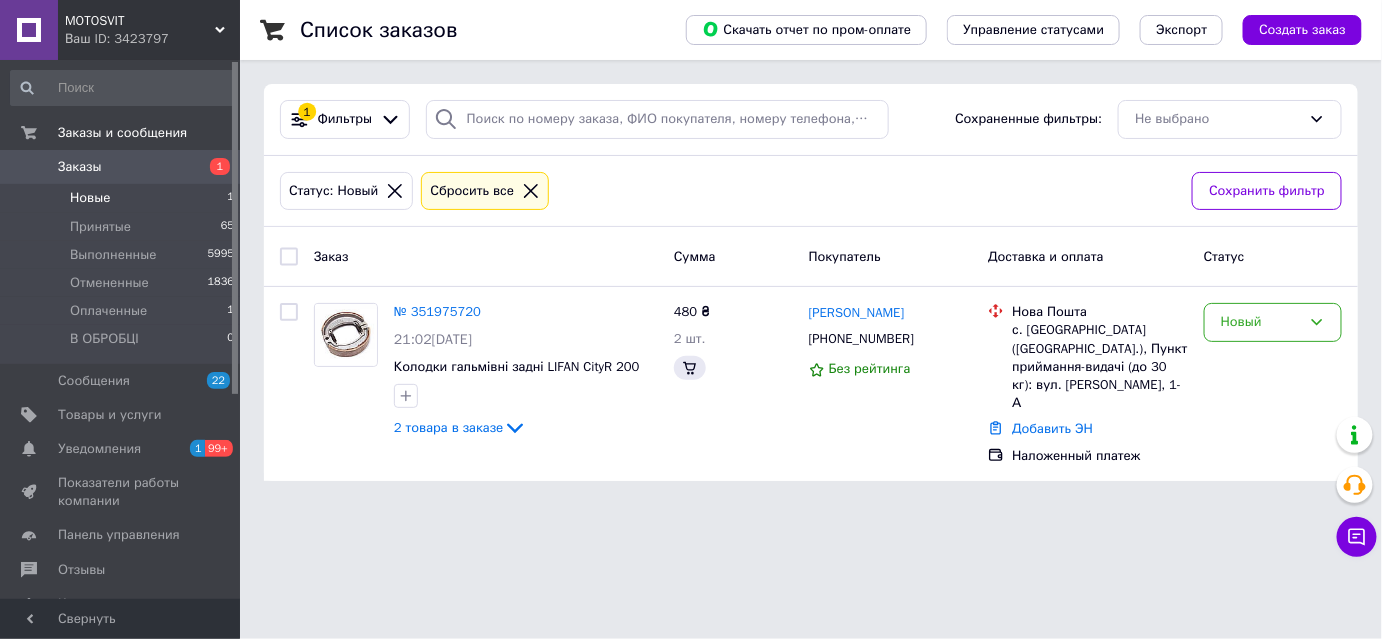 scroll, scrollTop: 0, scrollLeft: 0, axis: both 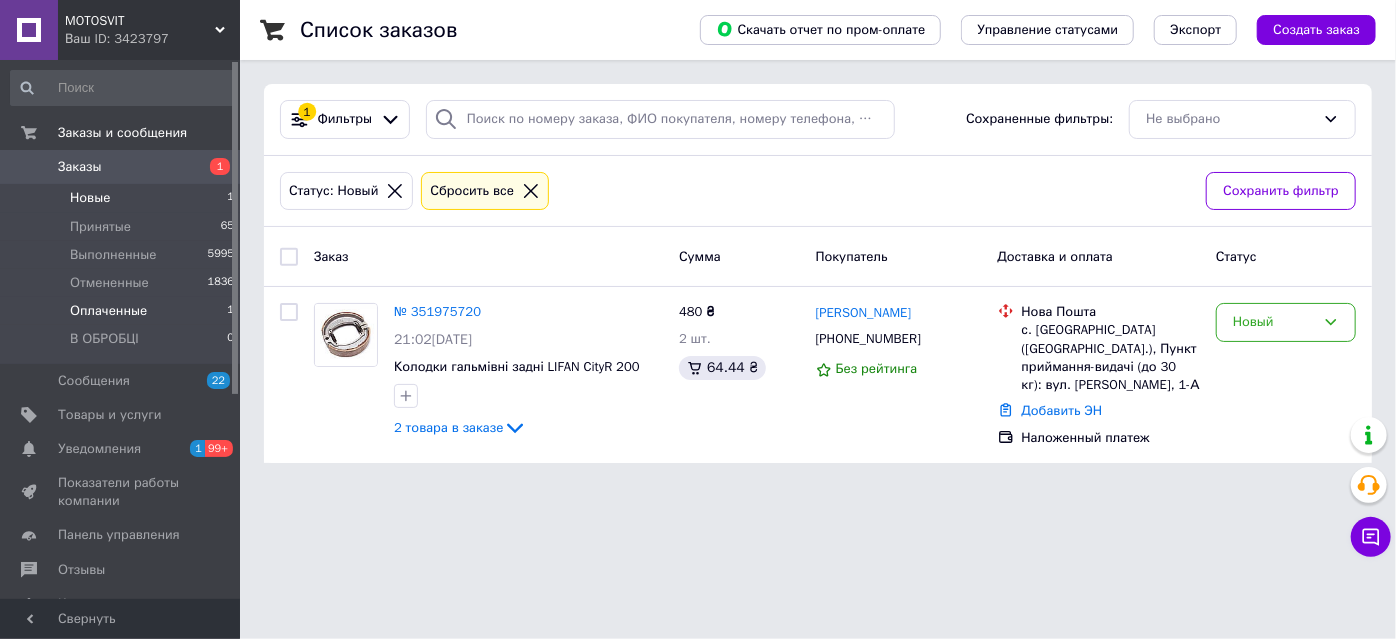 click on "Оплаченные" at bounding box center [108, 311] 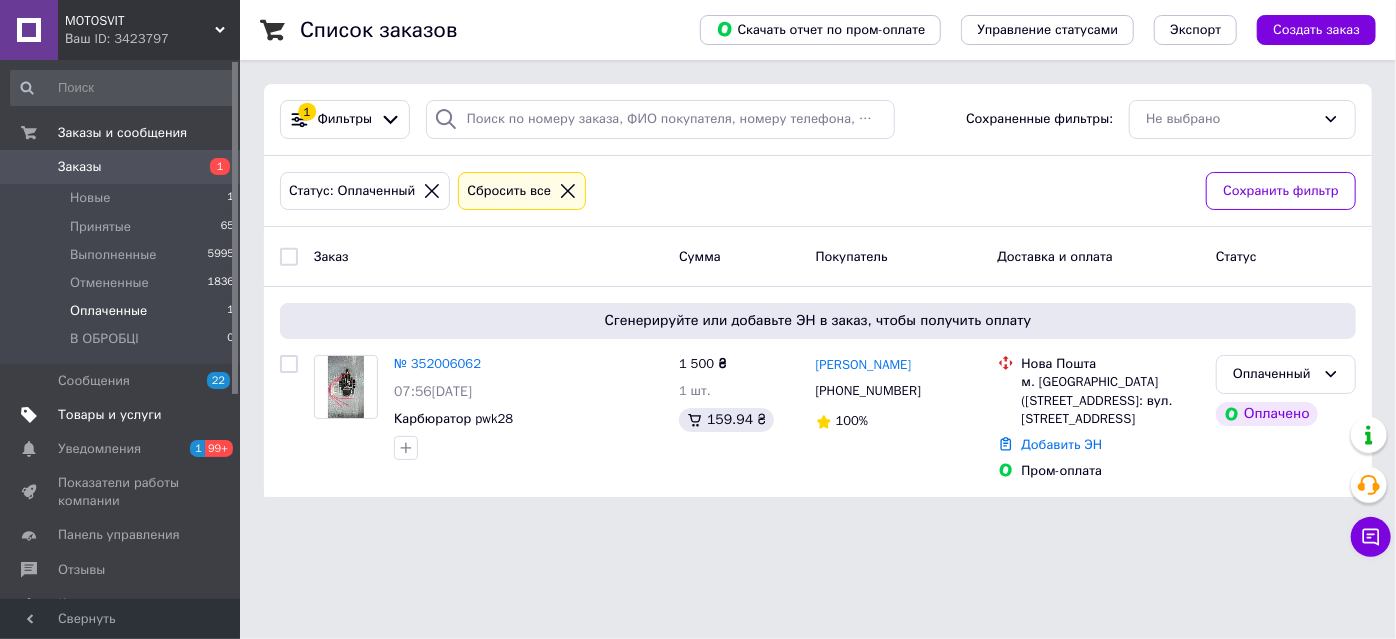 click on "Товары и услуги" at bounding box center [110, 415] 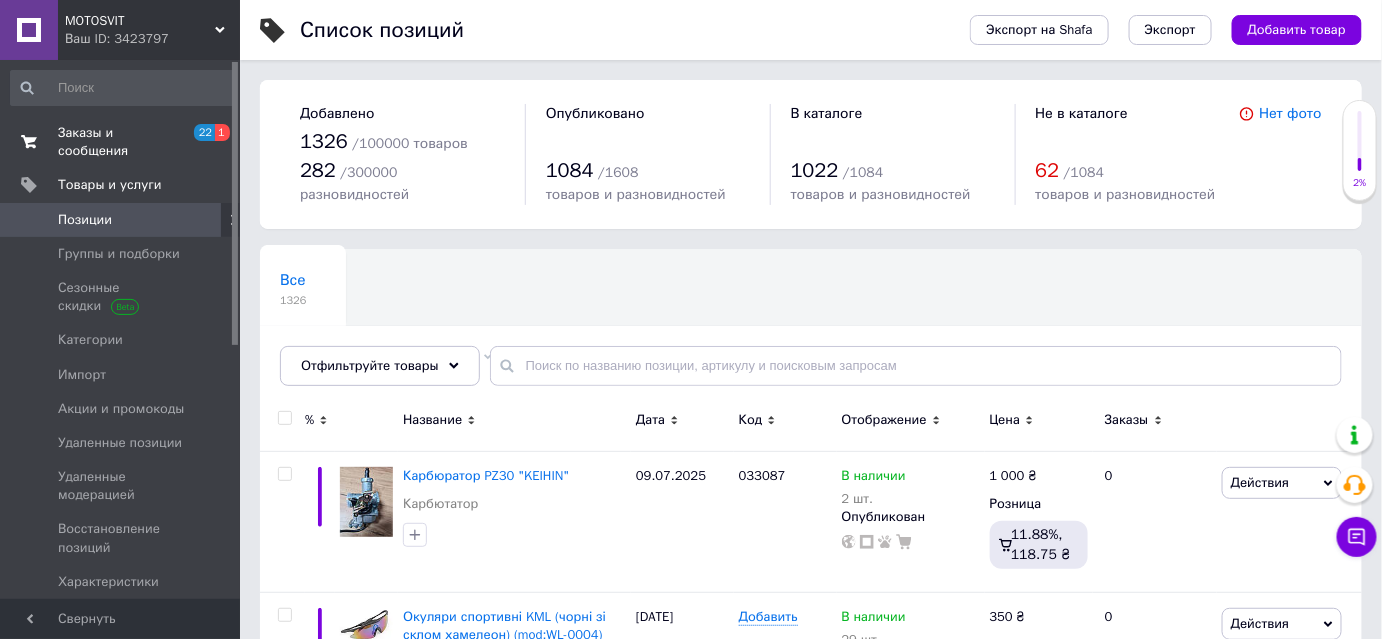 click on "Заказы и сообщения" at bounding box center (121, 142) 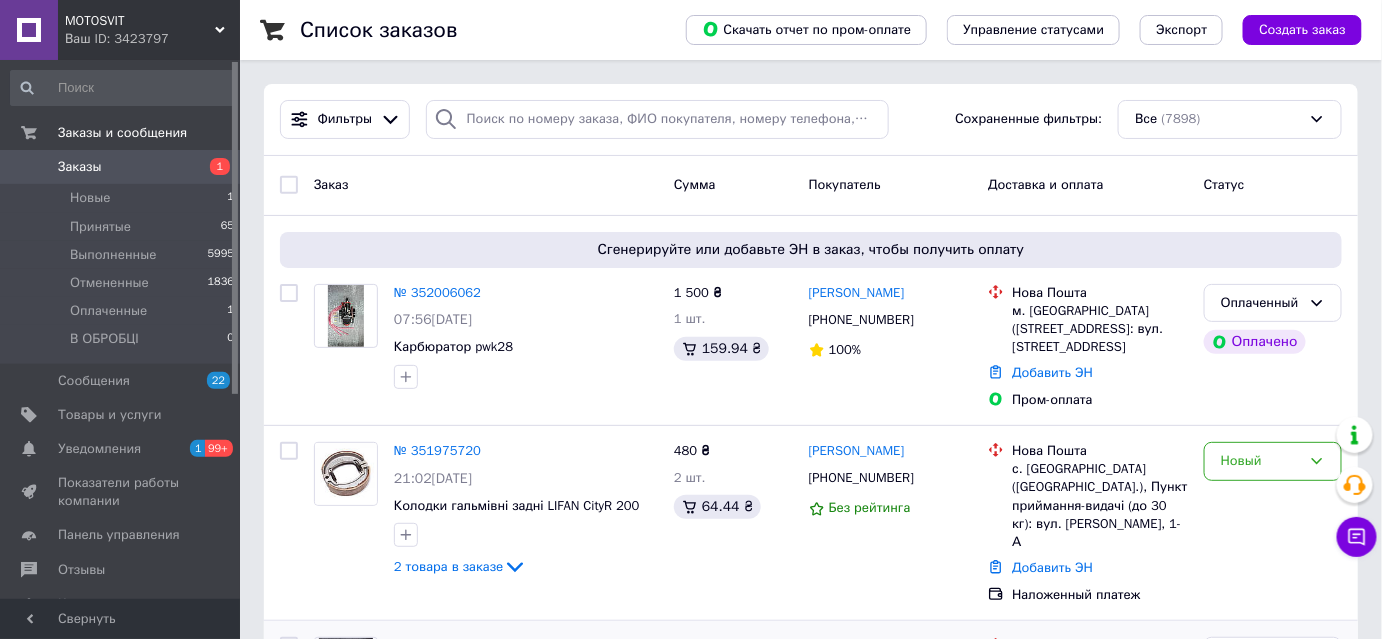 scroll, scrollTop: 181, scrollLeft: 0, axis: vertical 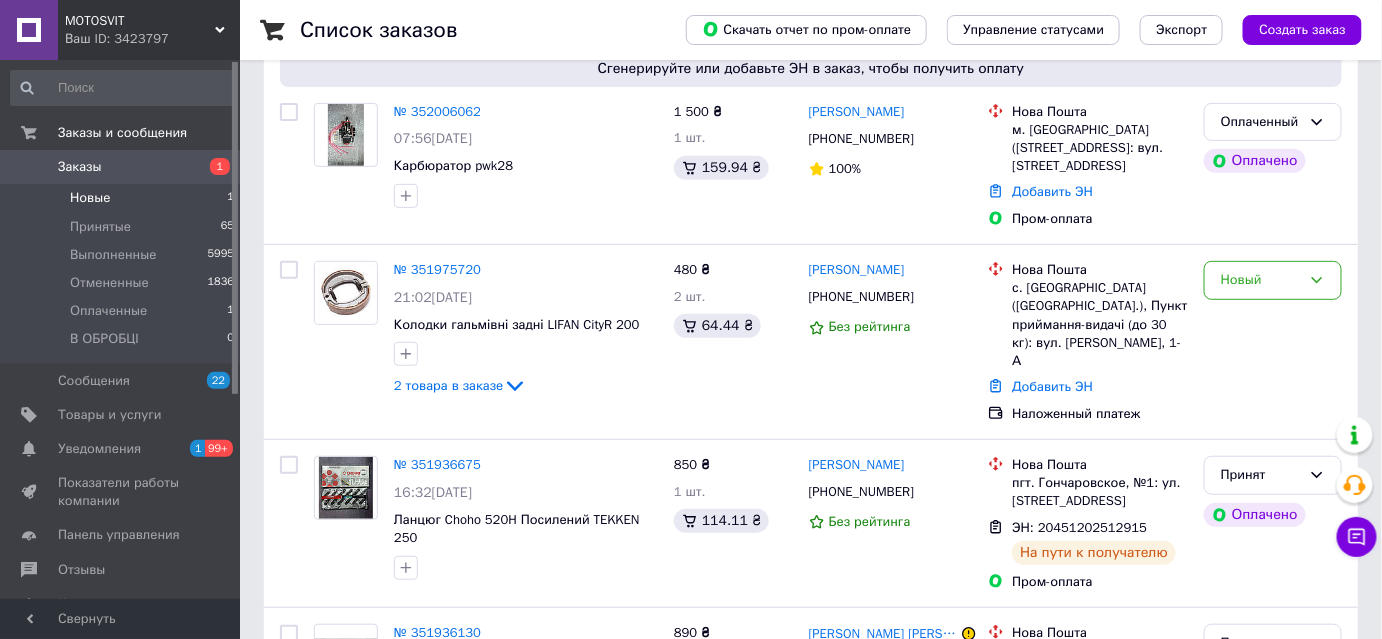 click on "Новые" at bounding box center (90, 198) 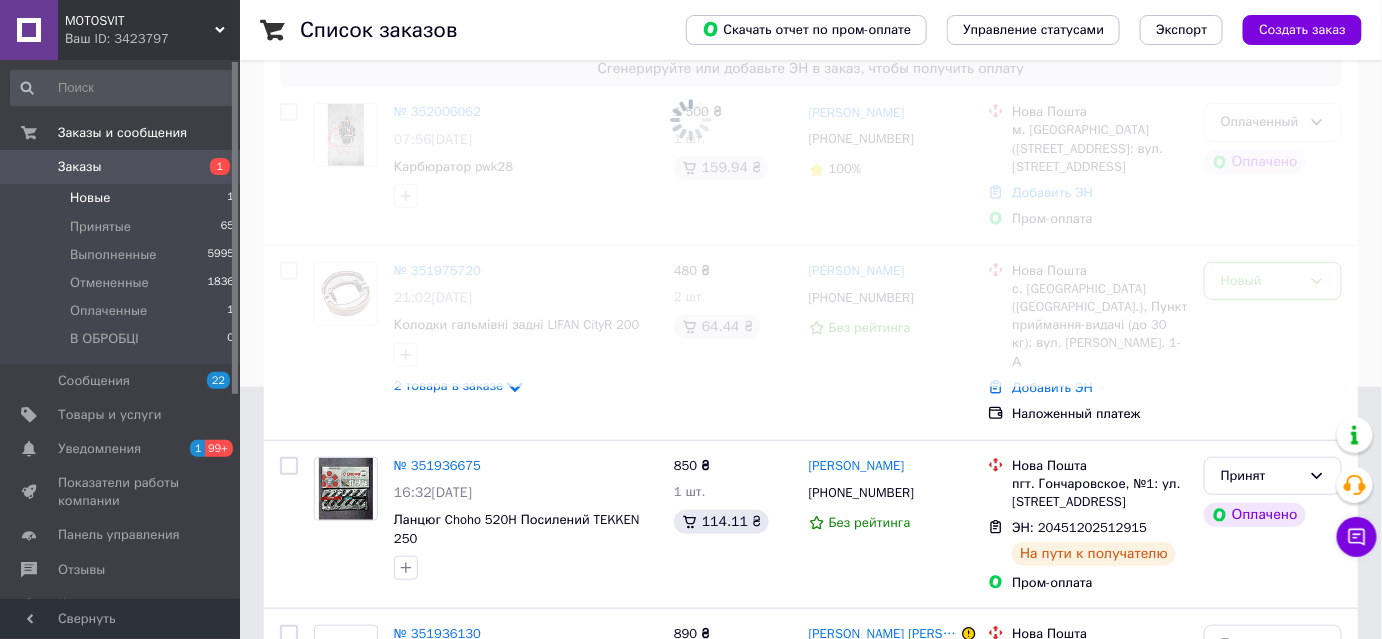 scroll, scrollTop: 0, scrollLeft: 0, axis: both 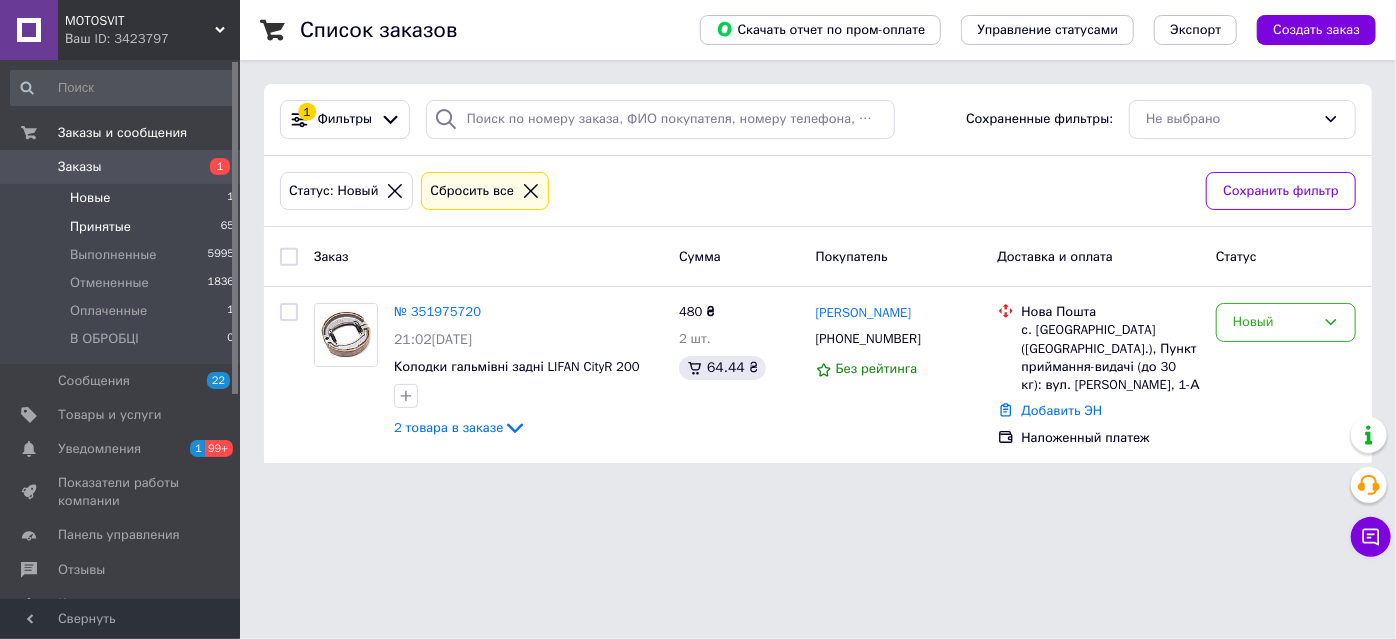 click on "Принятые 65" at bounding box center (123, 227) 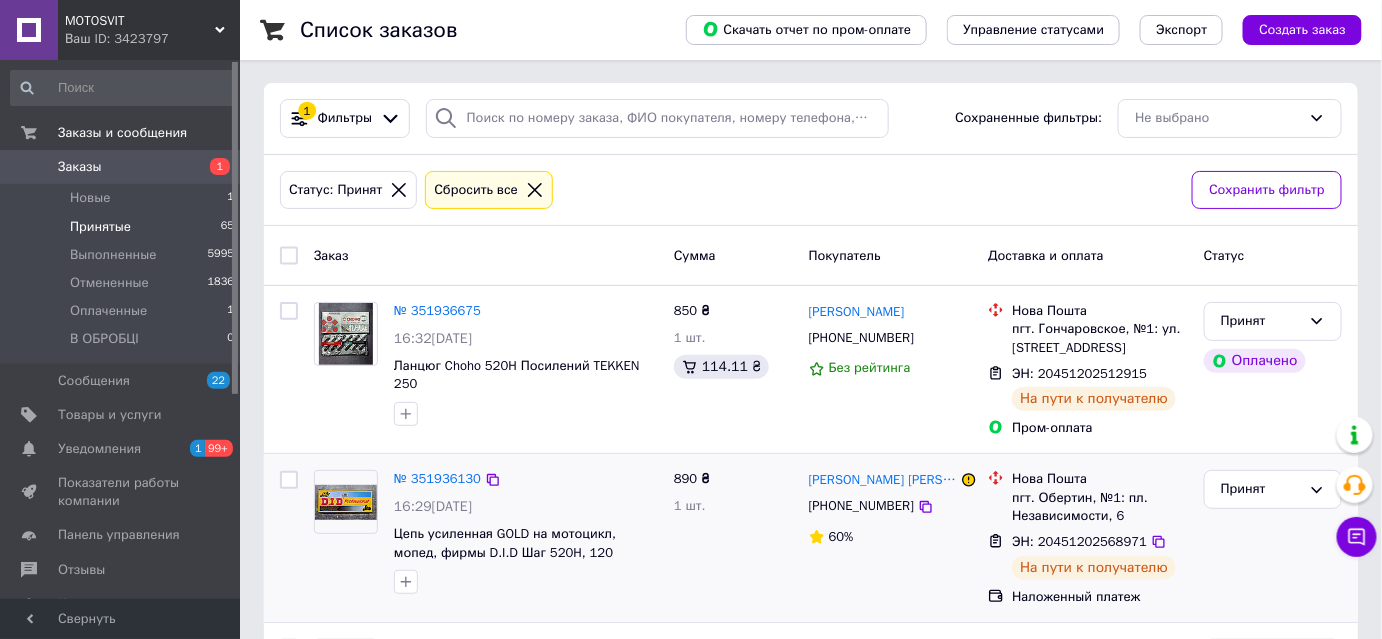 scroll, scrollTop: 0, scrollLeft: 0, axis: both 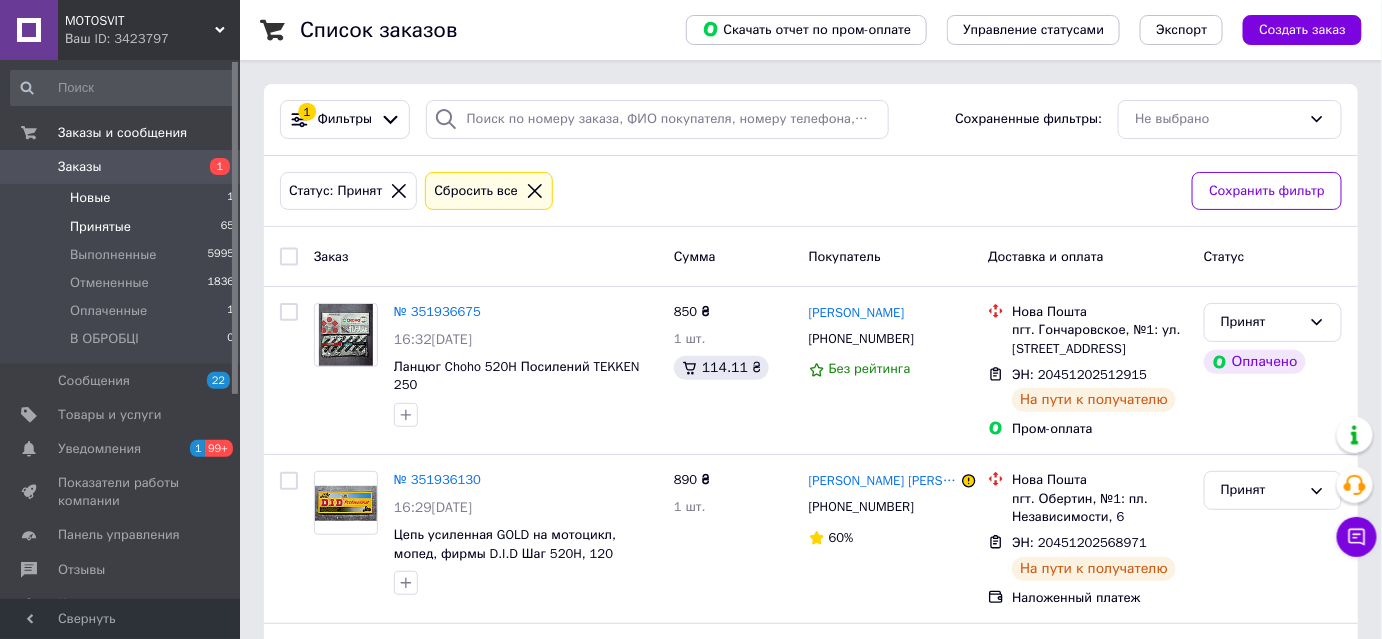 click on "Новые" at bounding box center (90, 198) 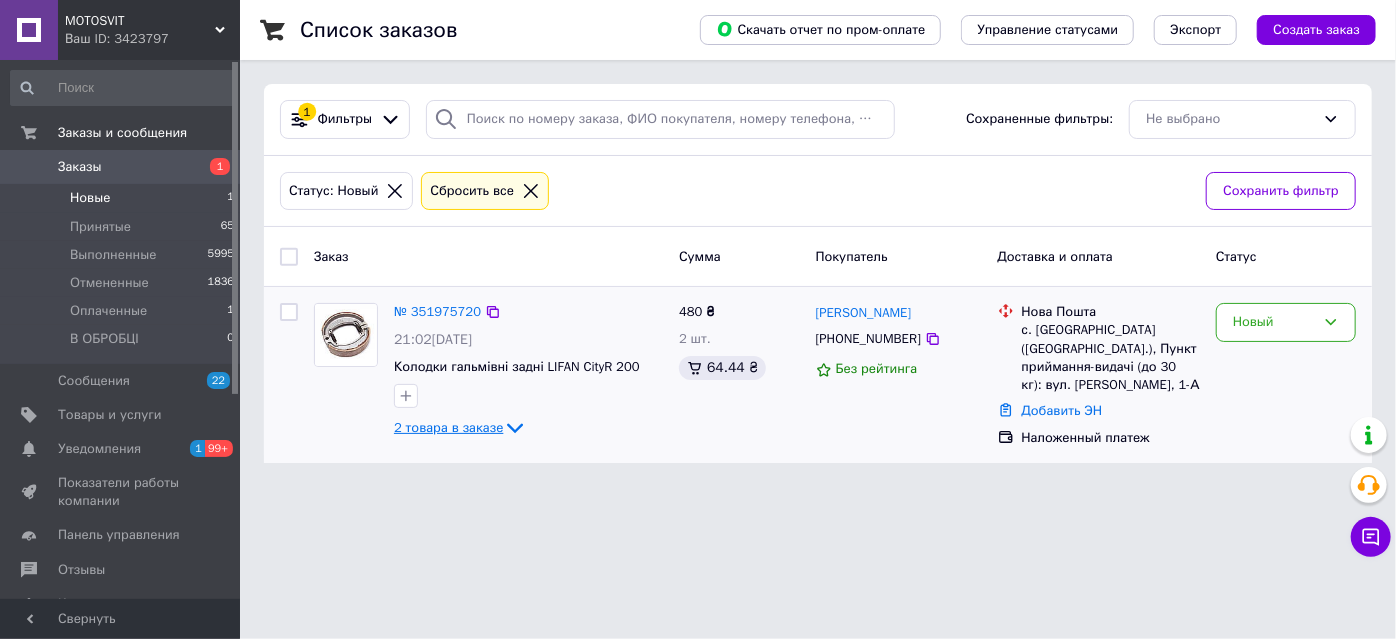 click 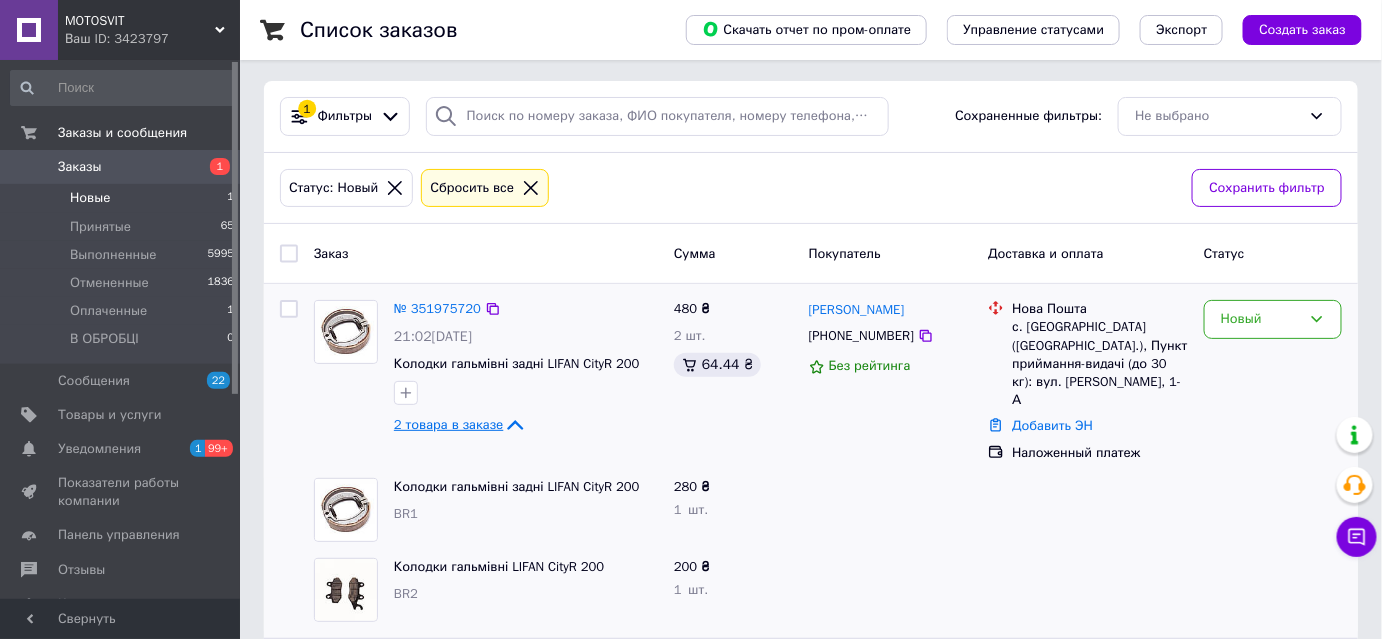 scroll, scrollTop: 6, scrollLeft: 0, axis: vertical 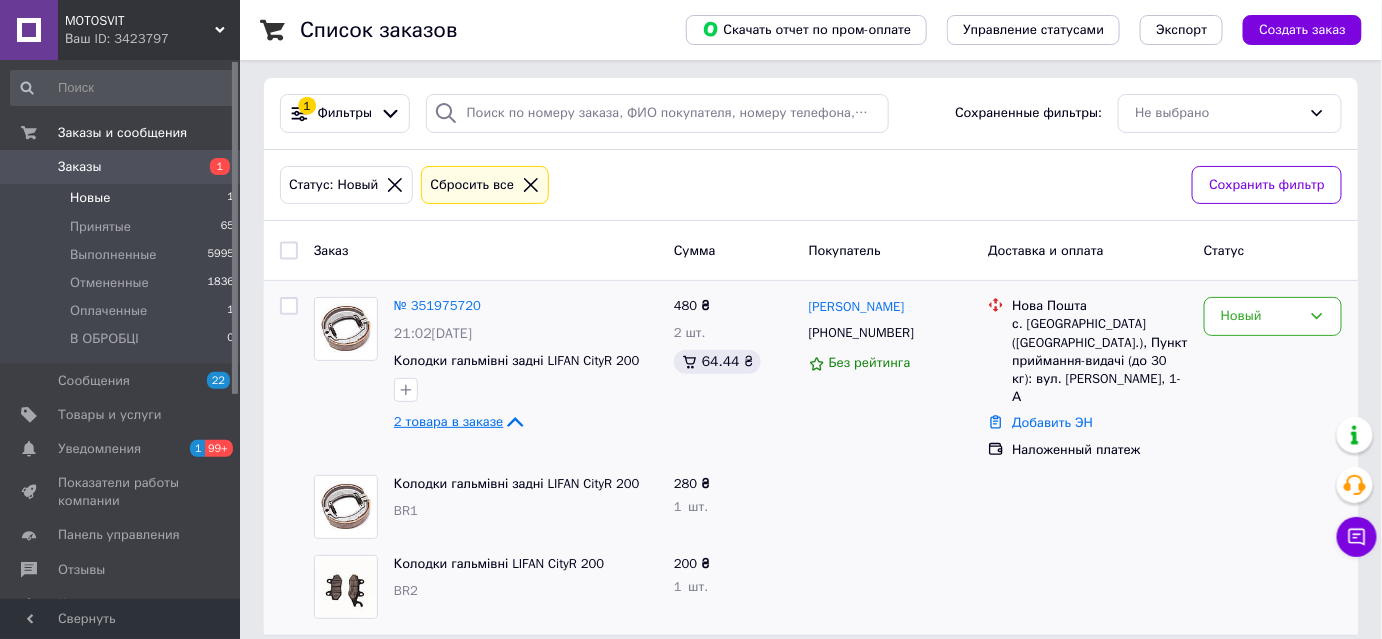click on "Новые 1" at bounding box center (123, 198) 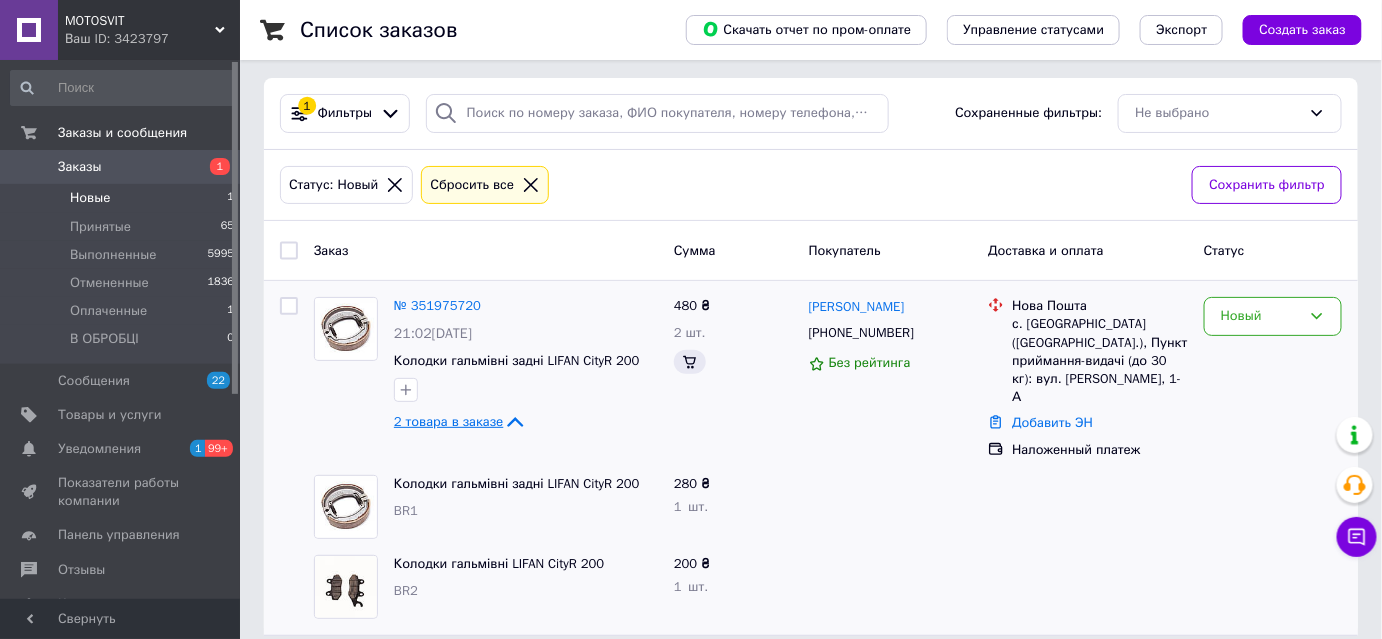 scroll, scrollTop: 0, scrollLeft: 0, axis: both 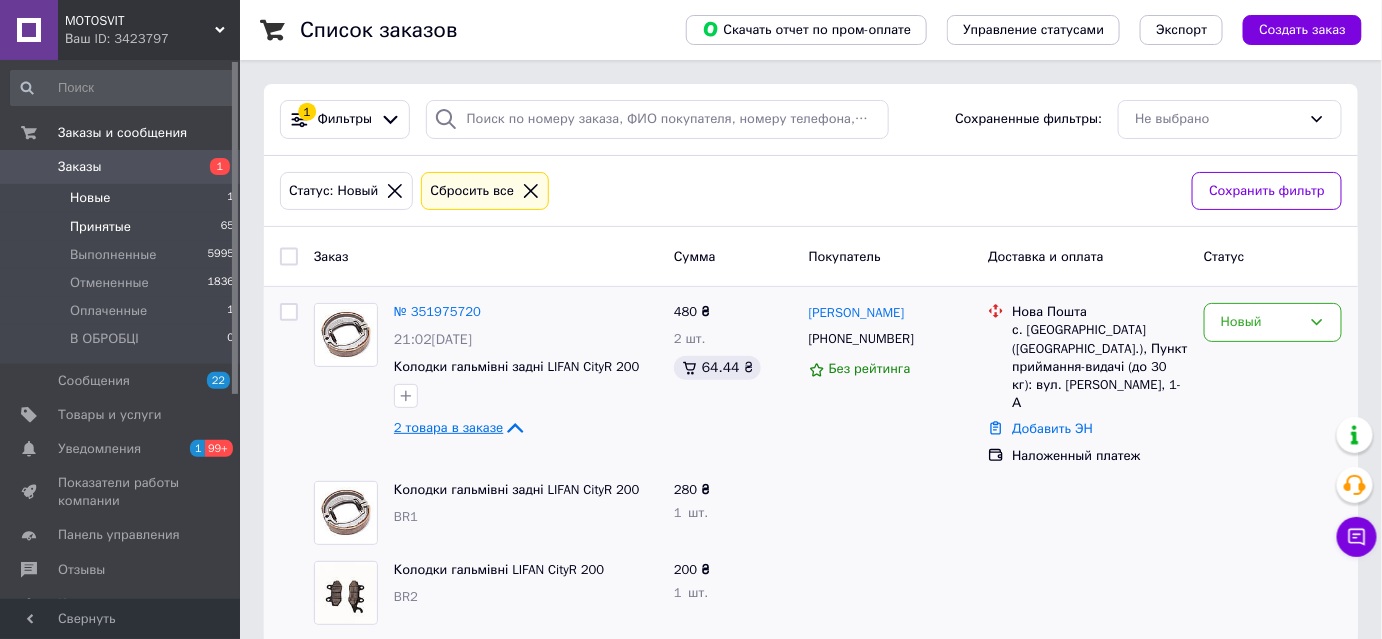 click on "Принятые" at bounding box center [100, 227] 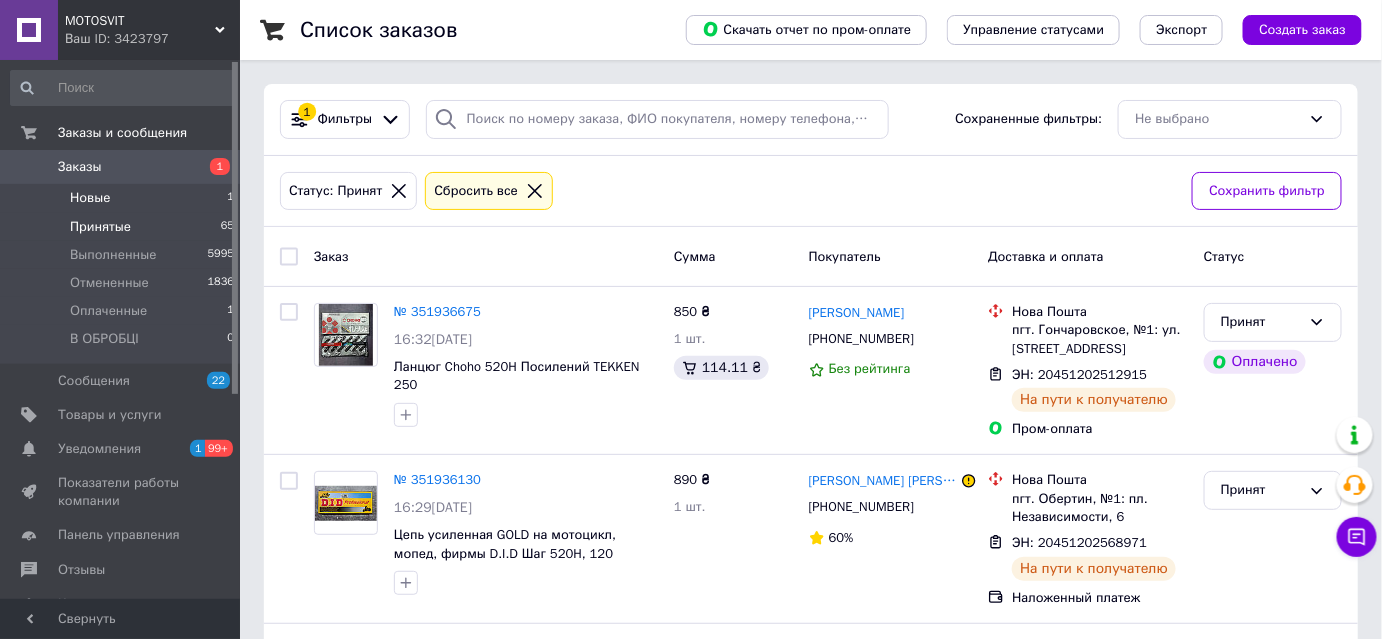 click on "Новые 1" at bounding box center [123, 198] 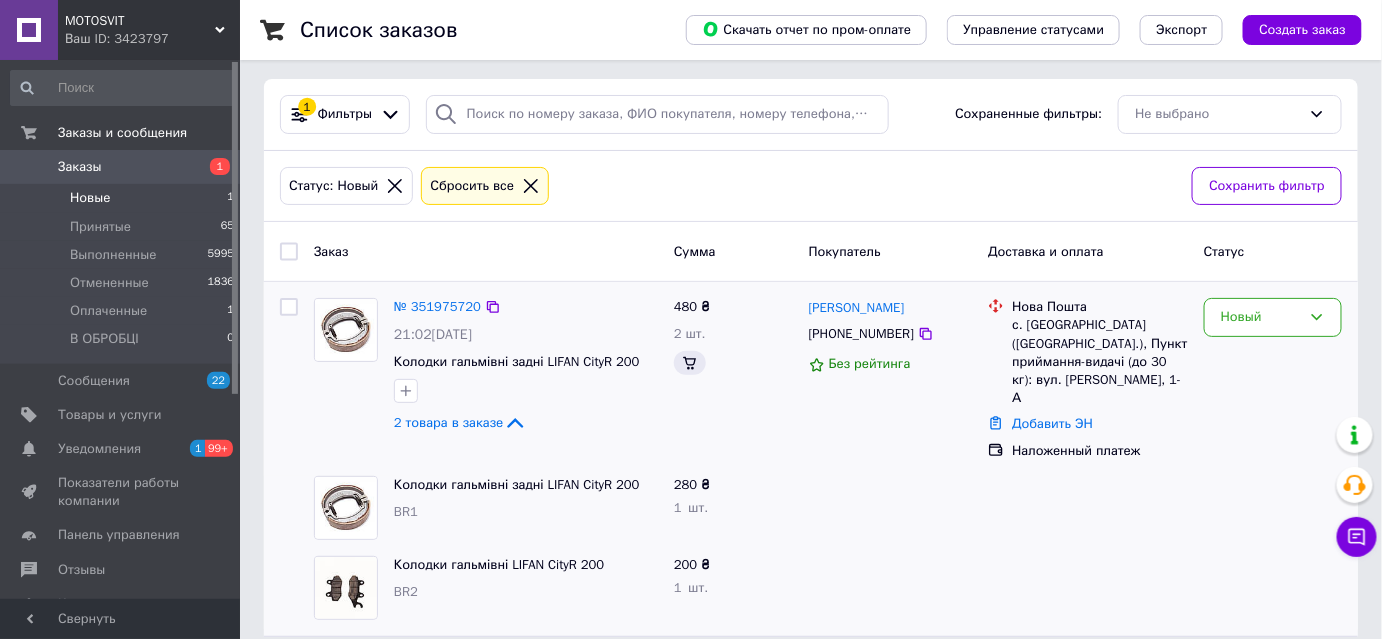 scroll, scrollTop: 6, scrollLeft: 0, axis: vertical 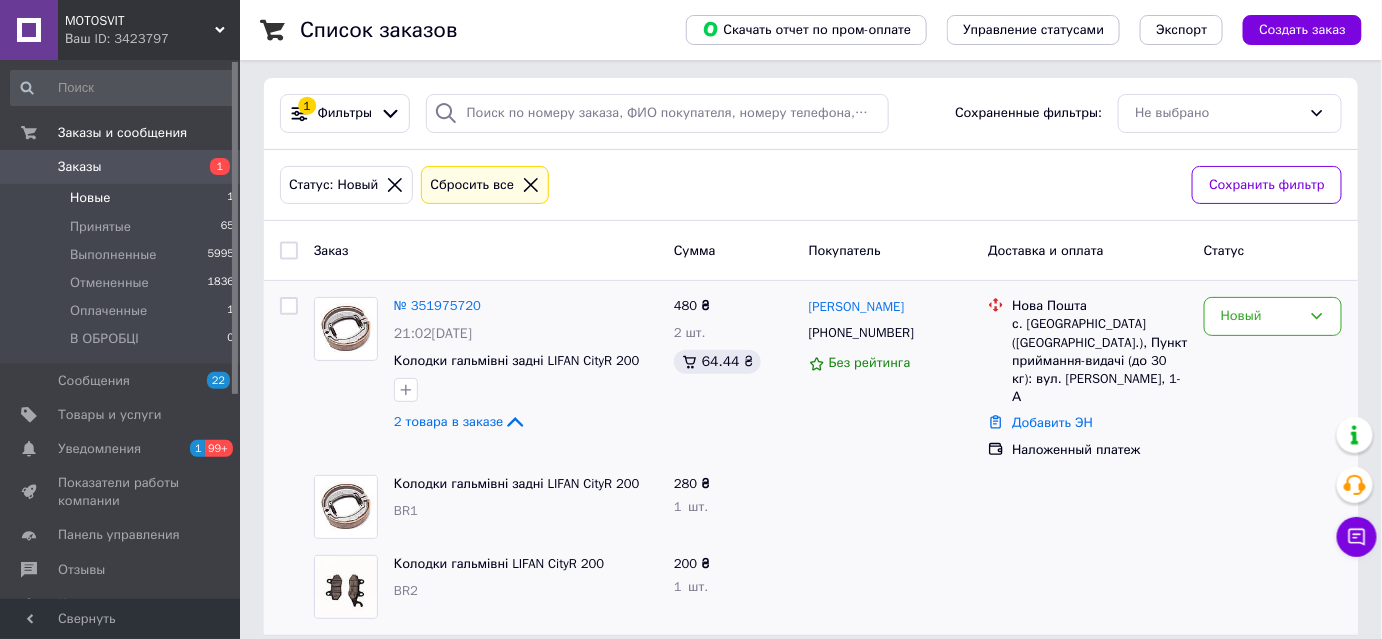 click on "1" at bounding box center [197, 448] 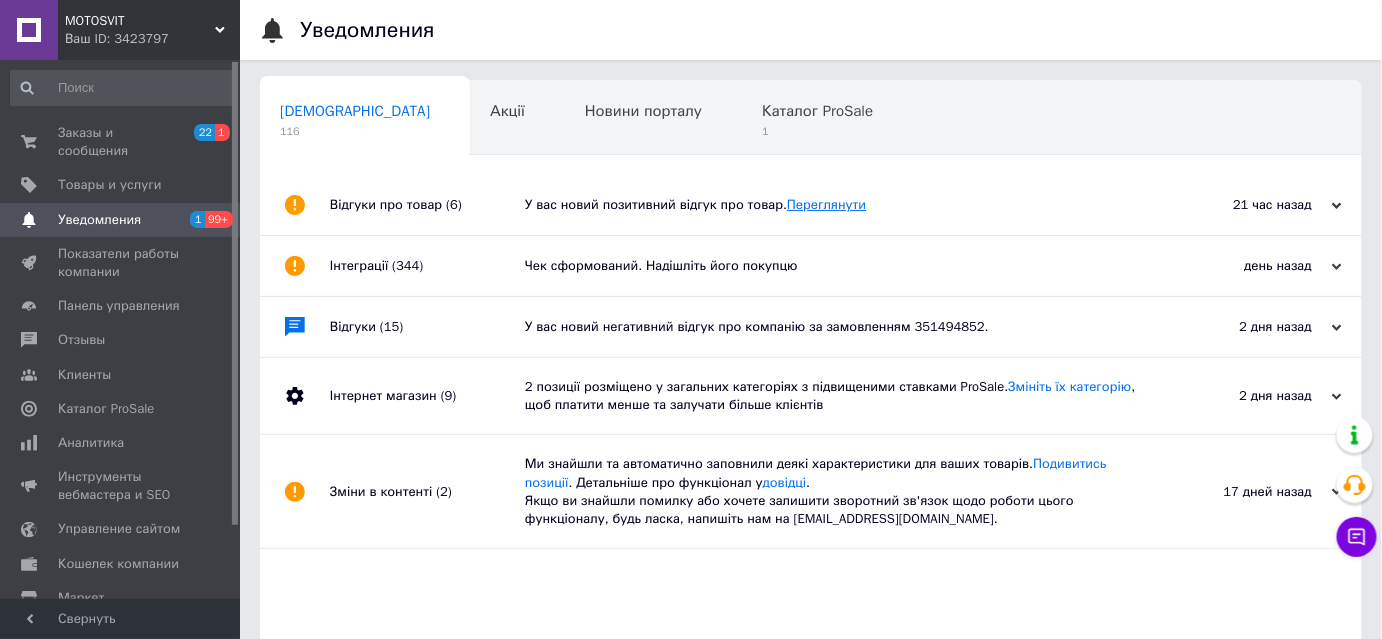 click on "Переглянути" at bounding box center (826, 204) 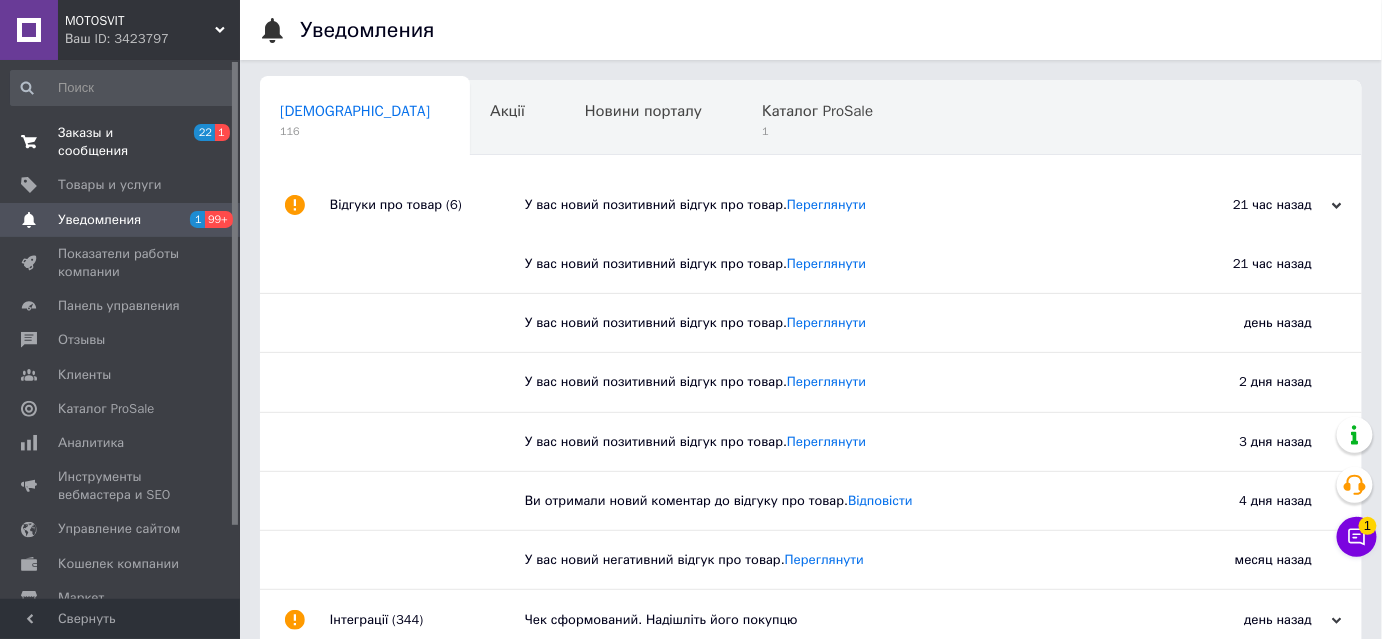 click on "22" at bounding box center (204, 132) 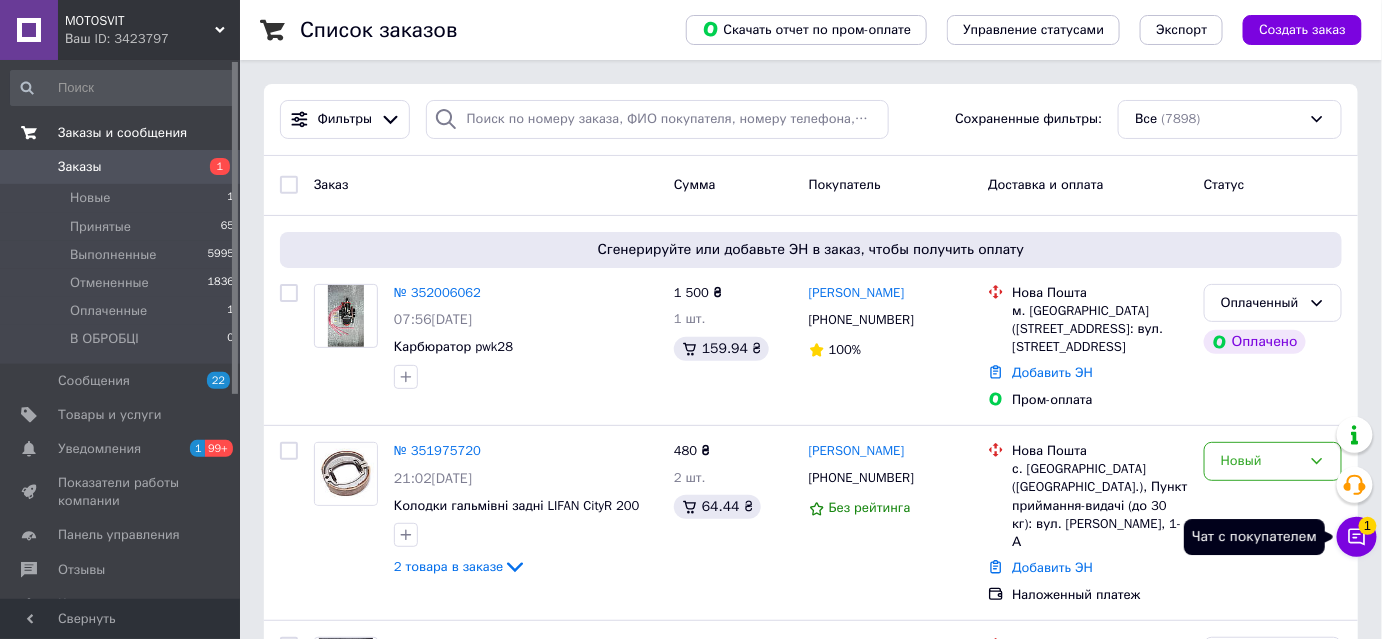 click 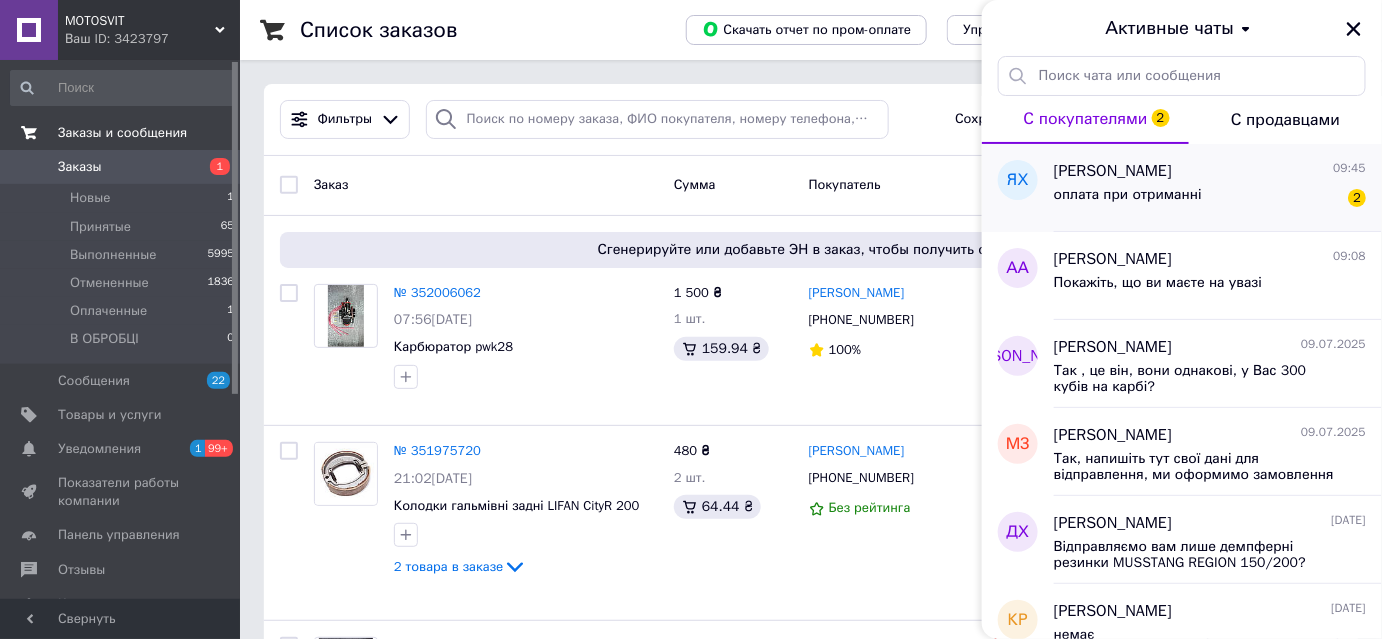 click on "оплата при отриманні 2" at bounding box center (1210, 199) 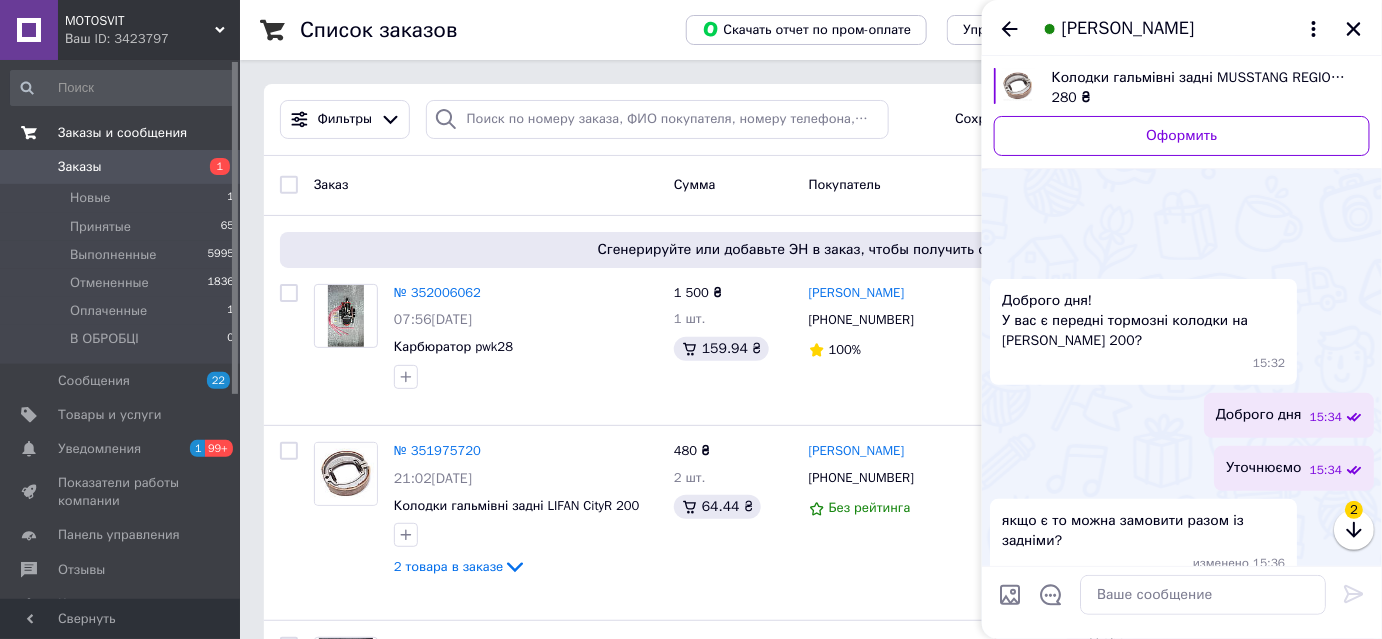 scroll, scrollTop: 2001, scrollLeft: 0, axis: vertical 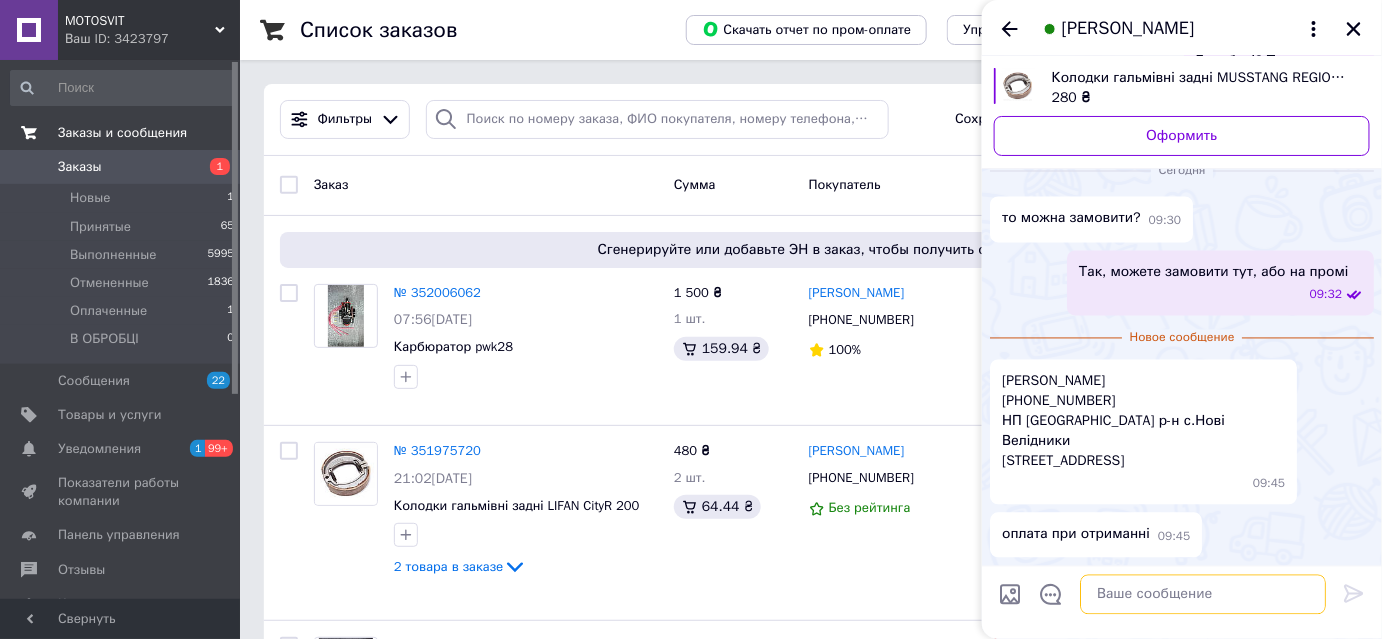 click at bounding box center [1203, 595] 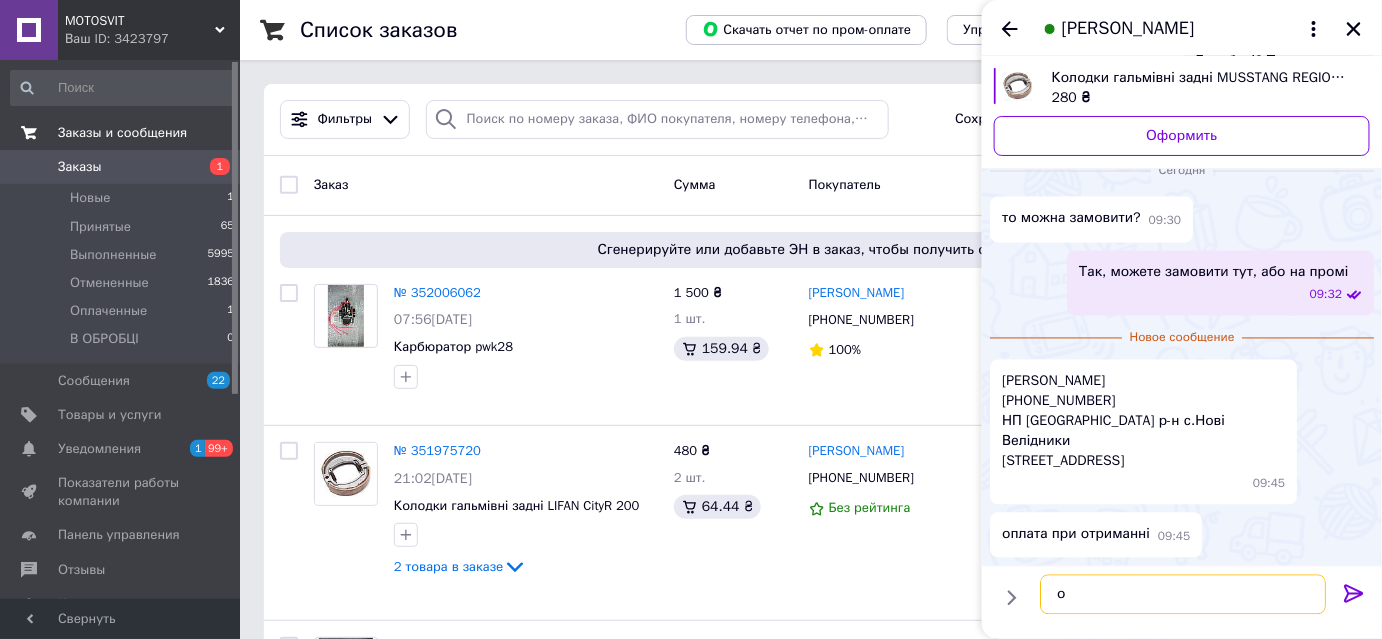 type on "ок" 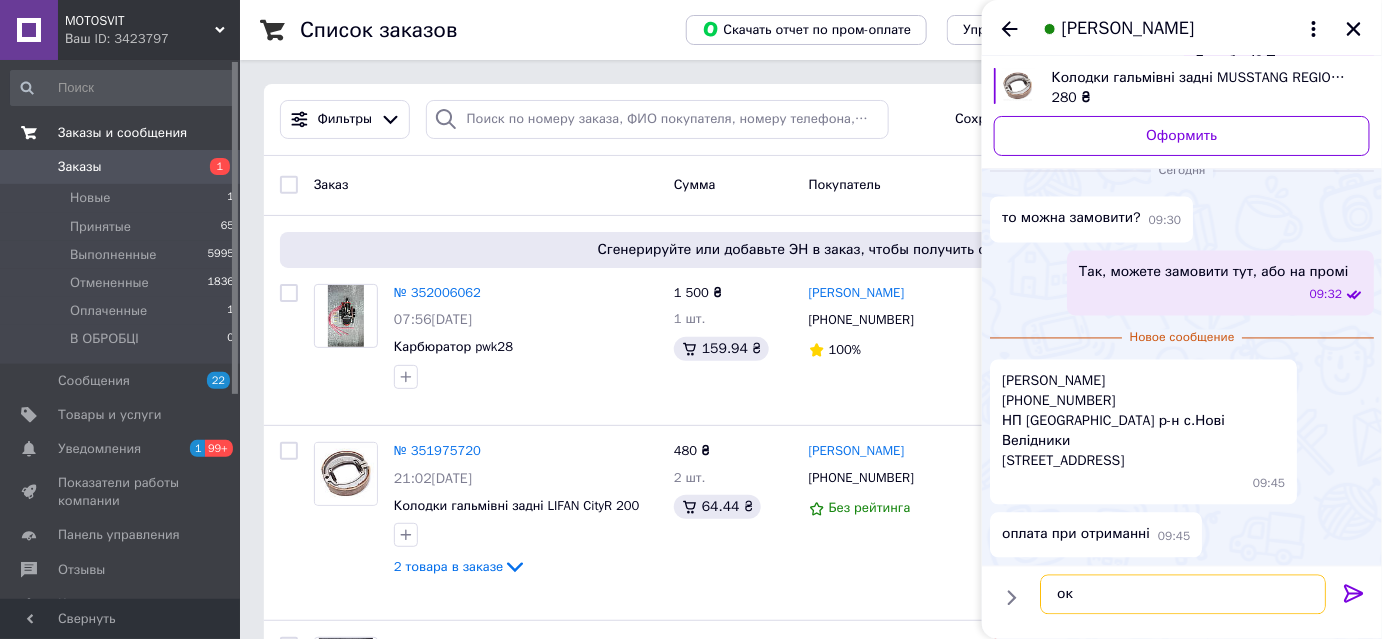type 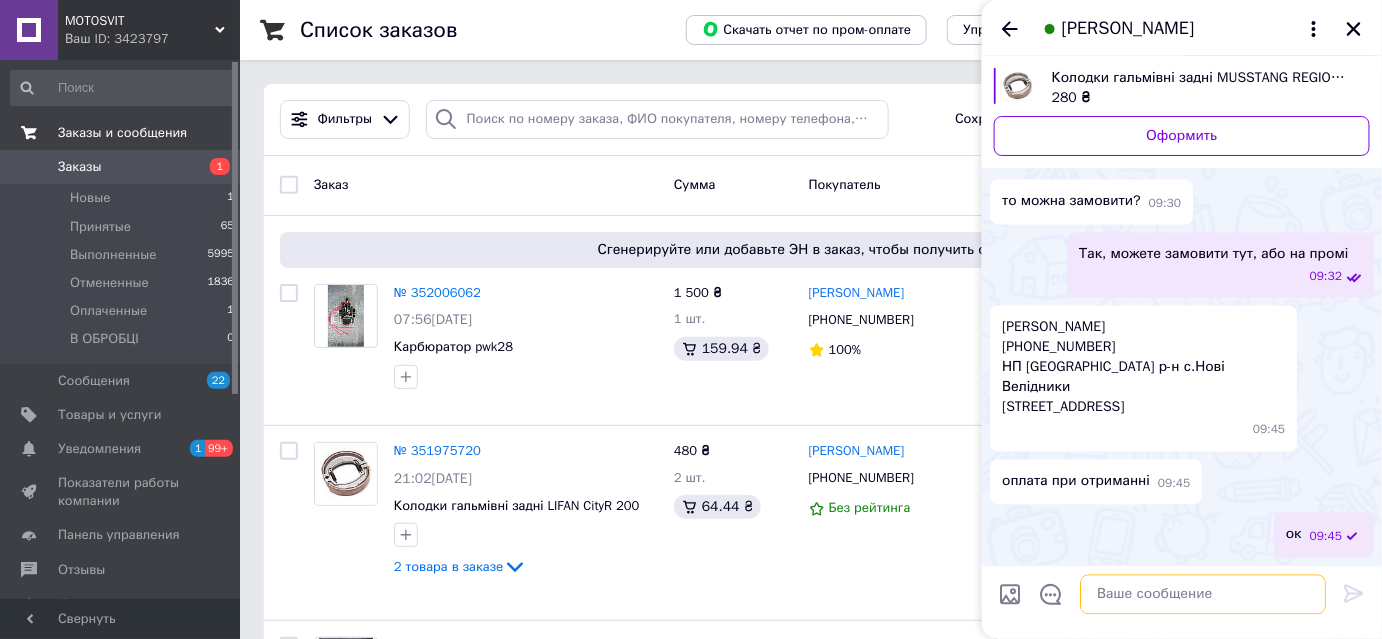 scroll, scrollTop: 1967, scrollLeft: 0, axis: vertical 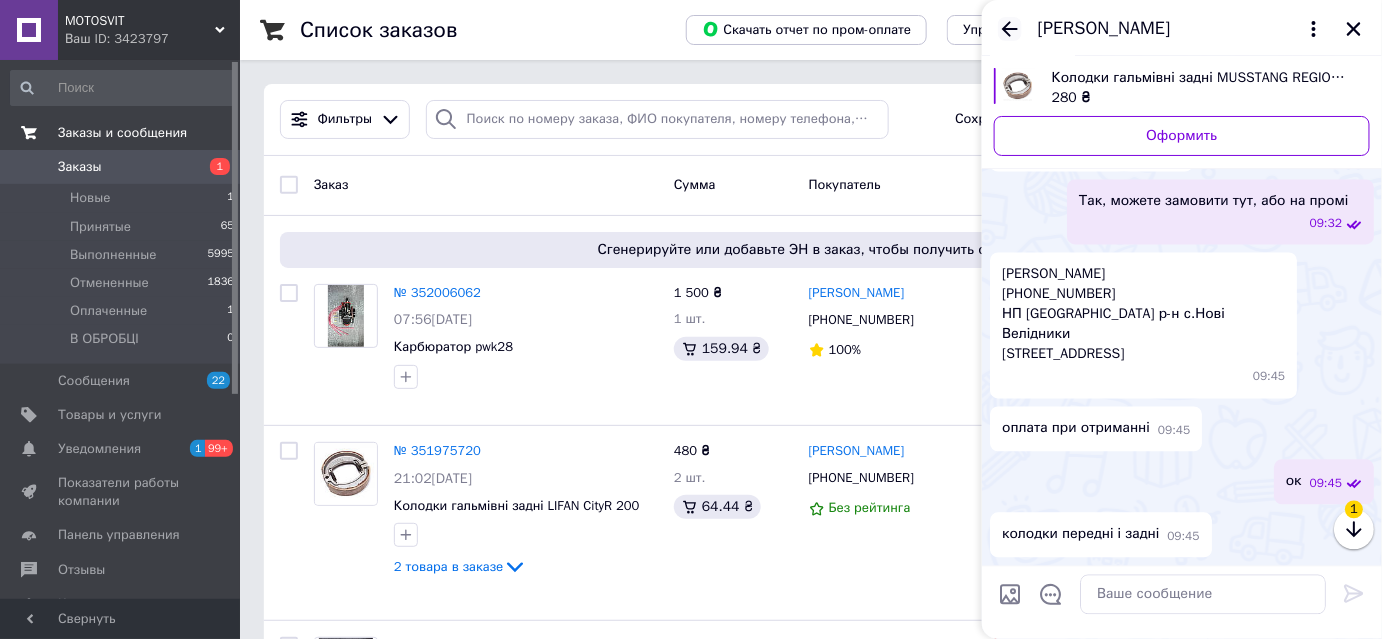 click 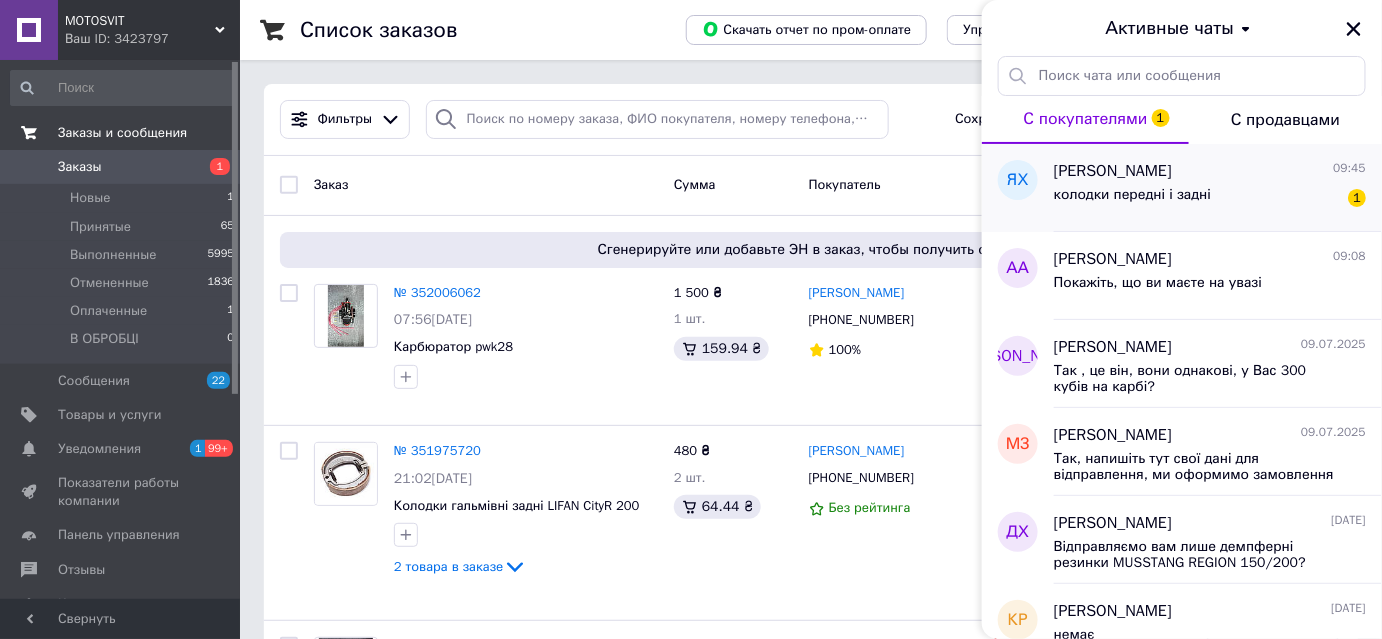 click on "колодки передні і задні" at bounding box center [1132, 201] 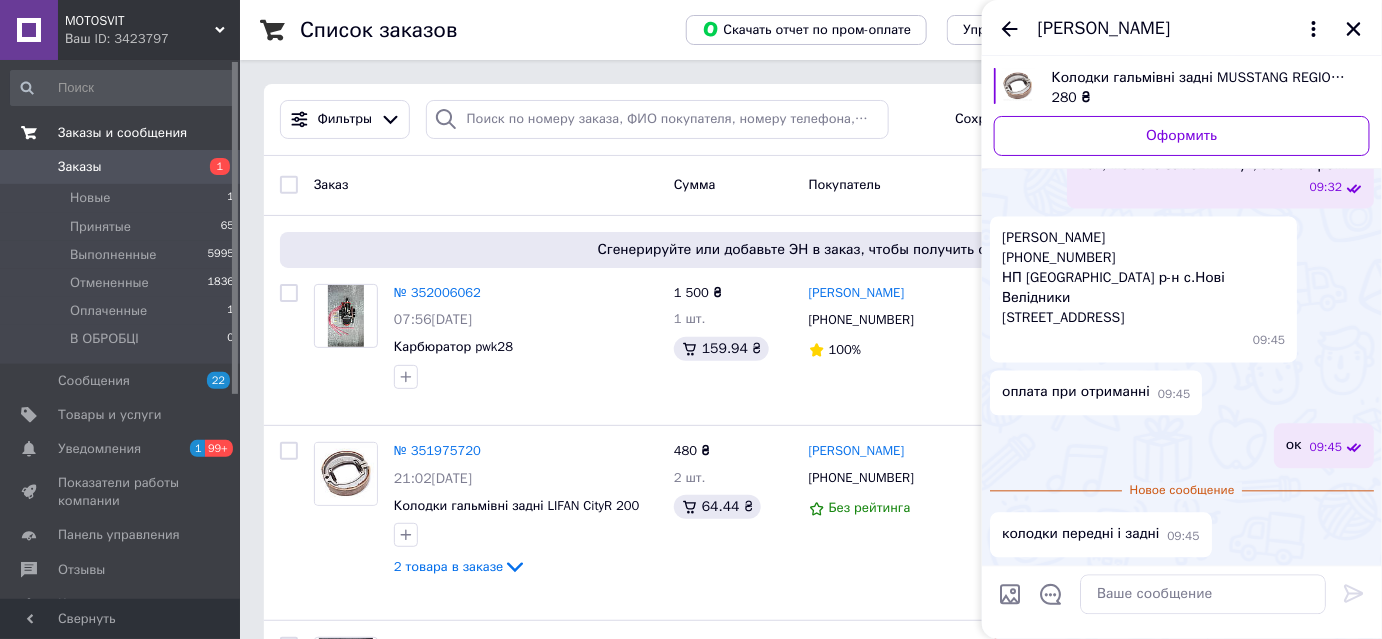 scroll, scrollTop: 2056, scrollLeft: 0, axis: vertical 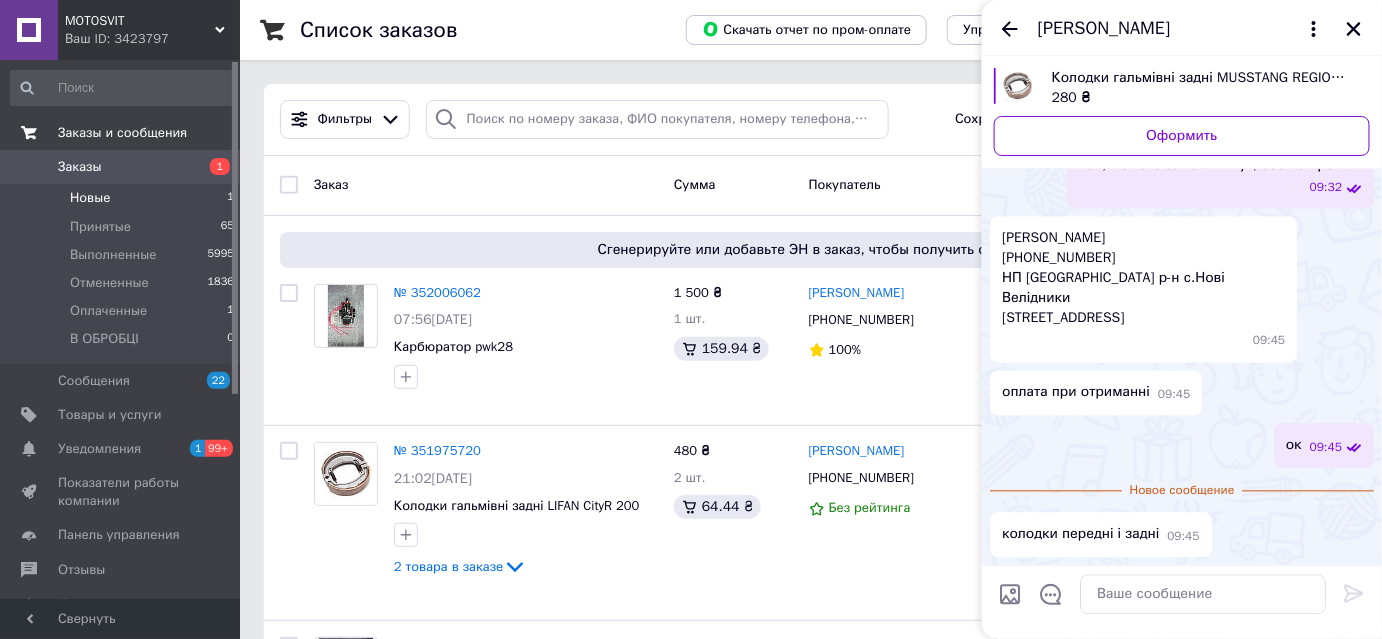 click on "Новые" at bounding box center [90, 198] 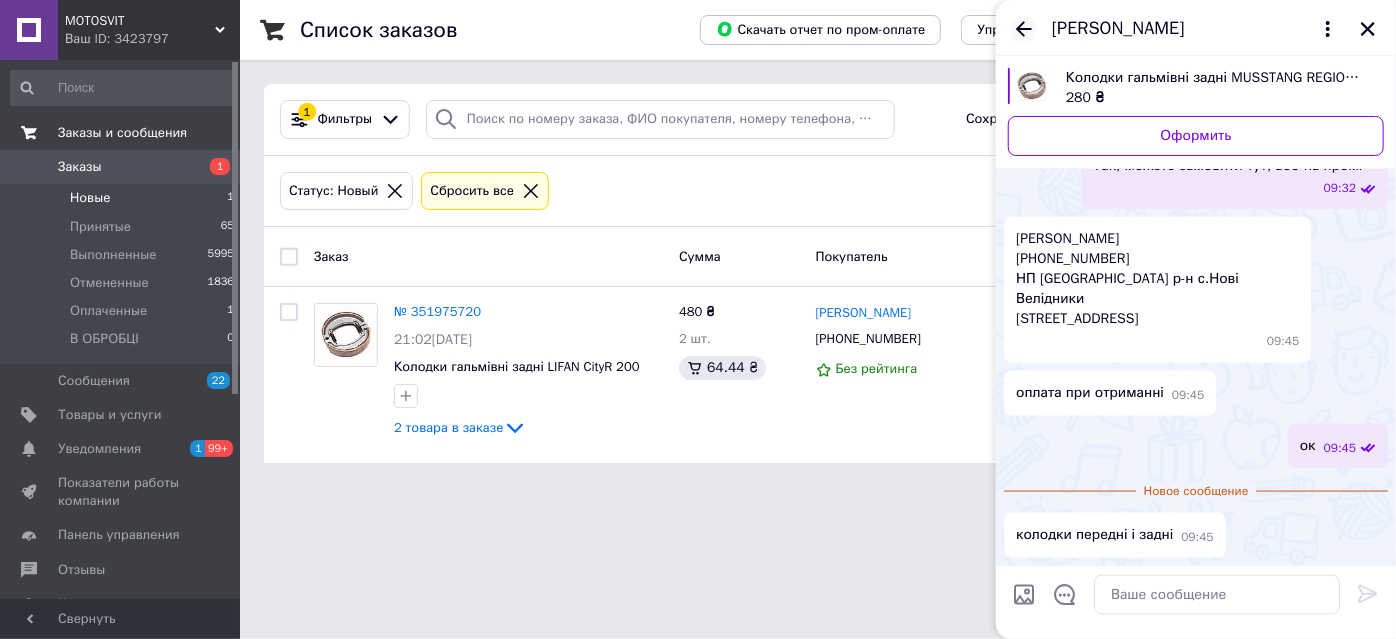 click 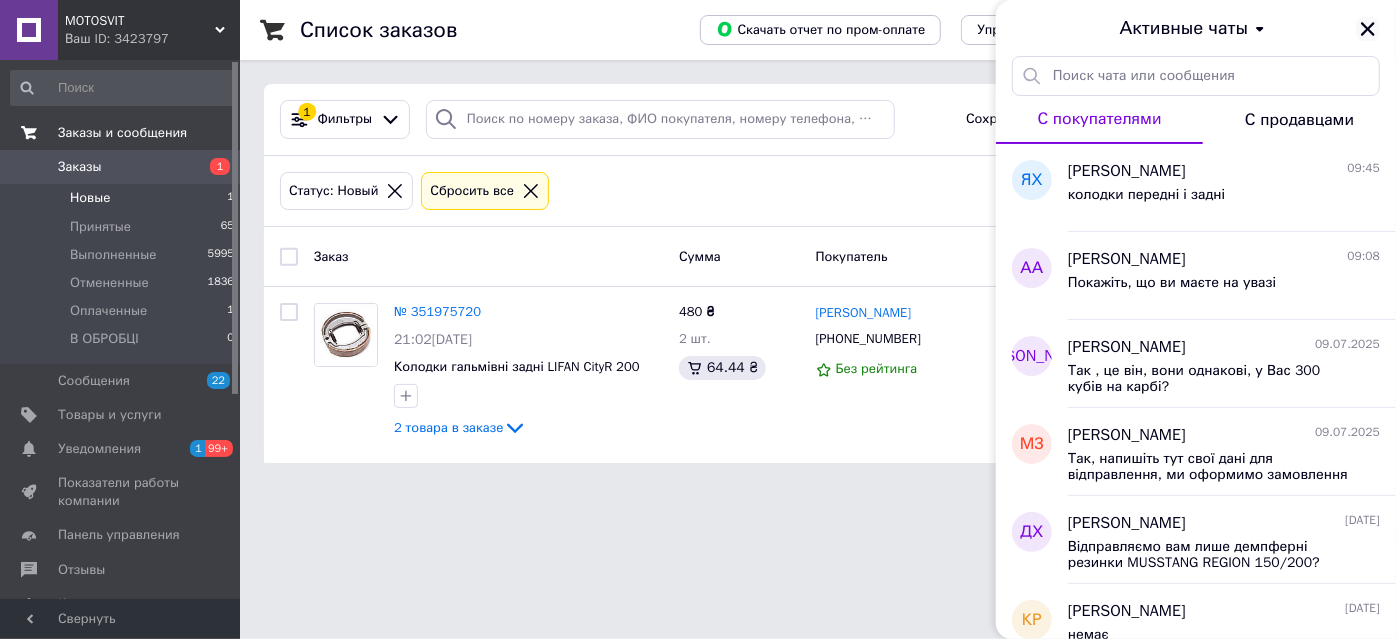 click 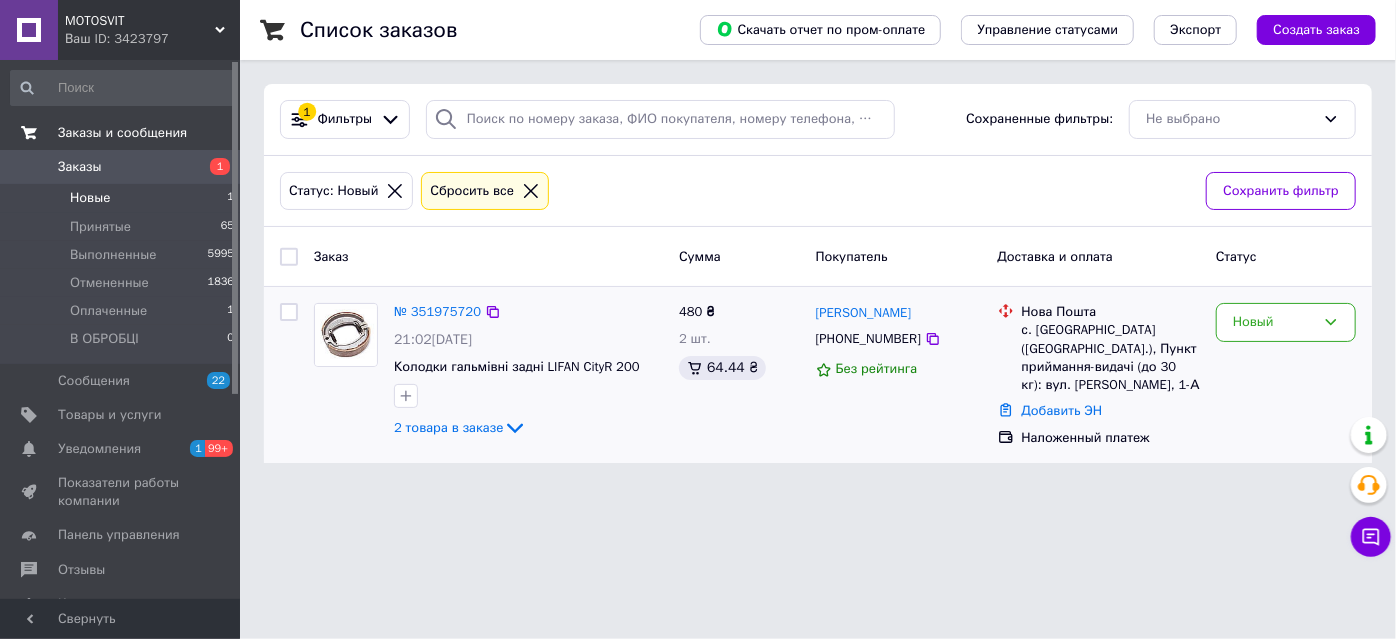 click on "№ 351975720 21:02, 09.07.2025 Колодки гальмівні задні LIFAN CityR 200 2 товара в заказе" at bounding box center (528, 371) 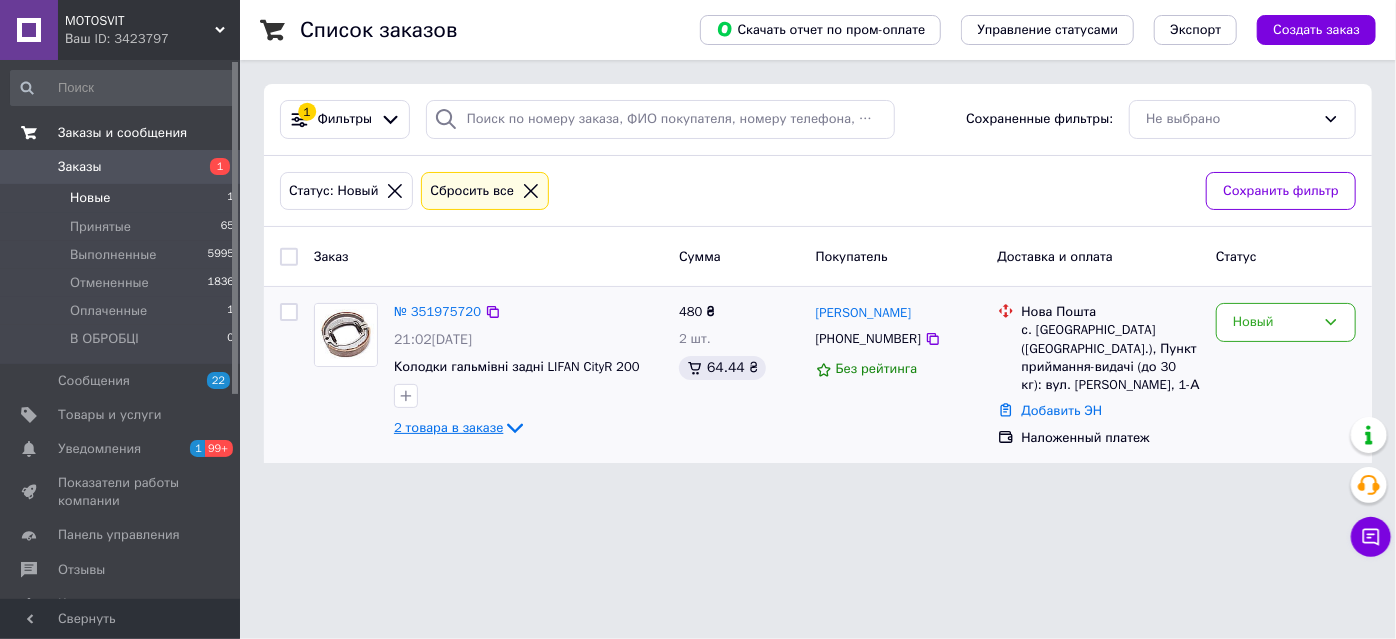 click 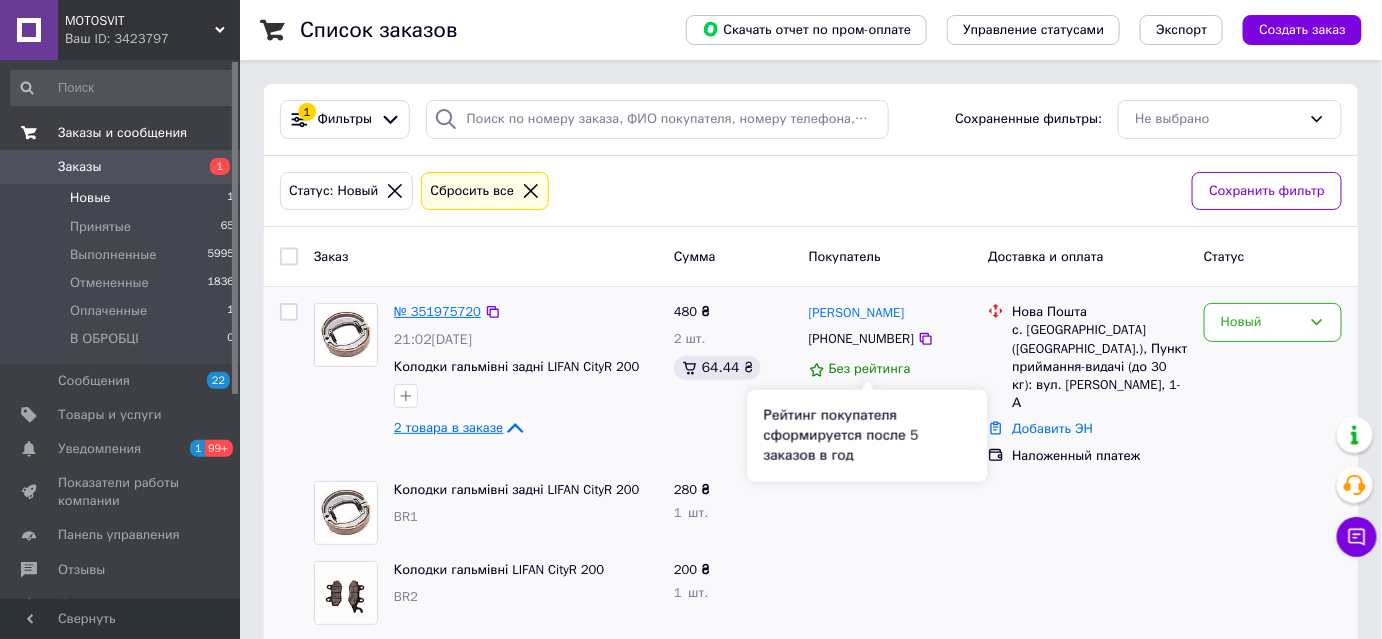 scroll, scrollTop: 0, scrollLeft: 0, axis: both 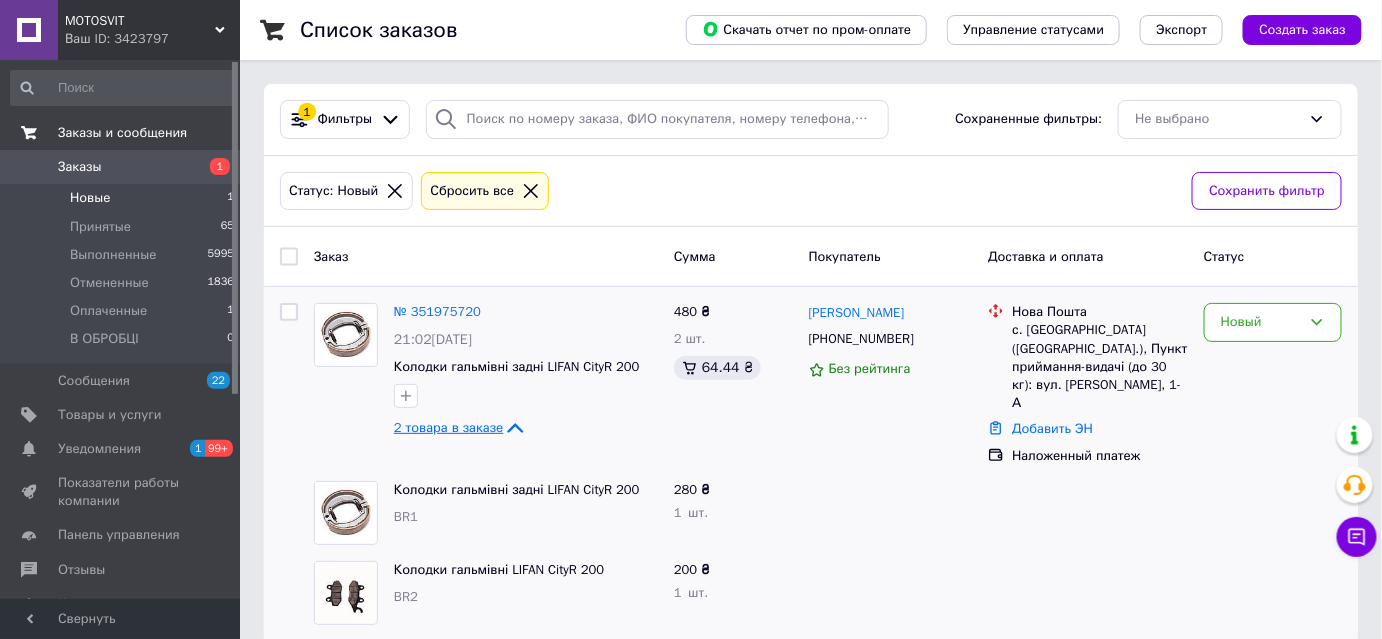 click at bounding box center [1088, 513] 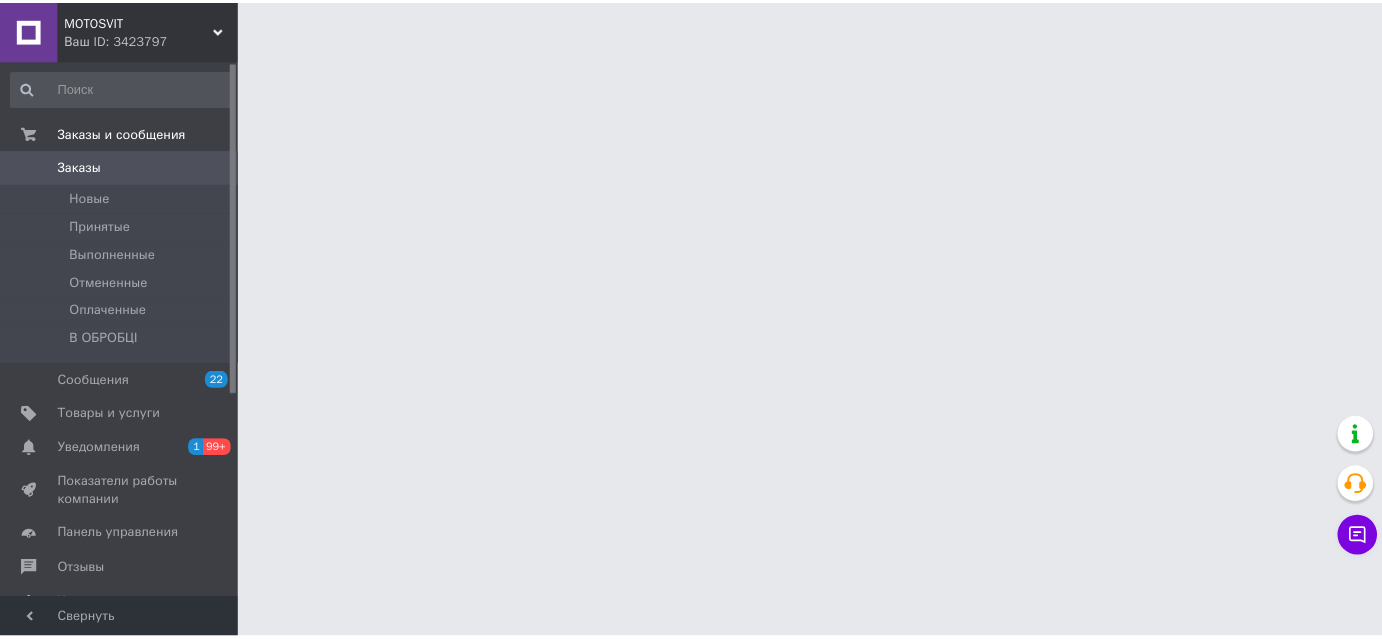 scroll, scrollTop: 0, scrollLeft: 0, axis: both 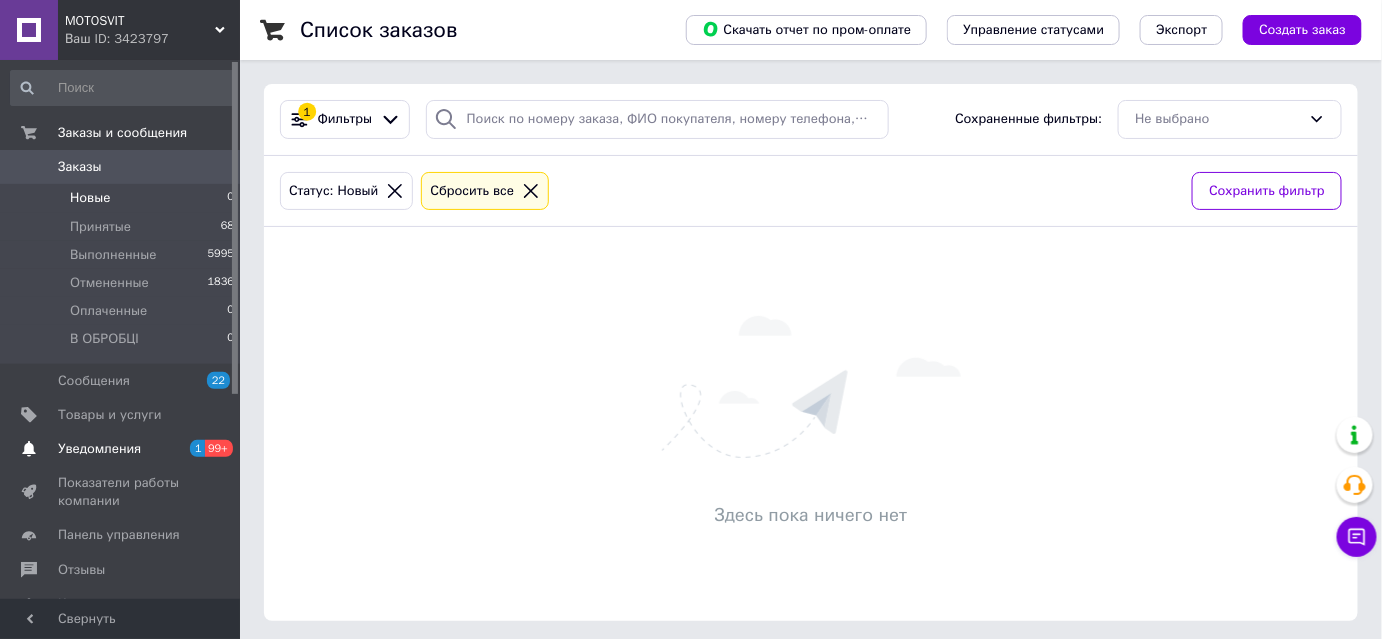 click on "99+" at bounding box center [219, 448] 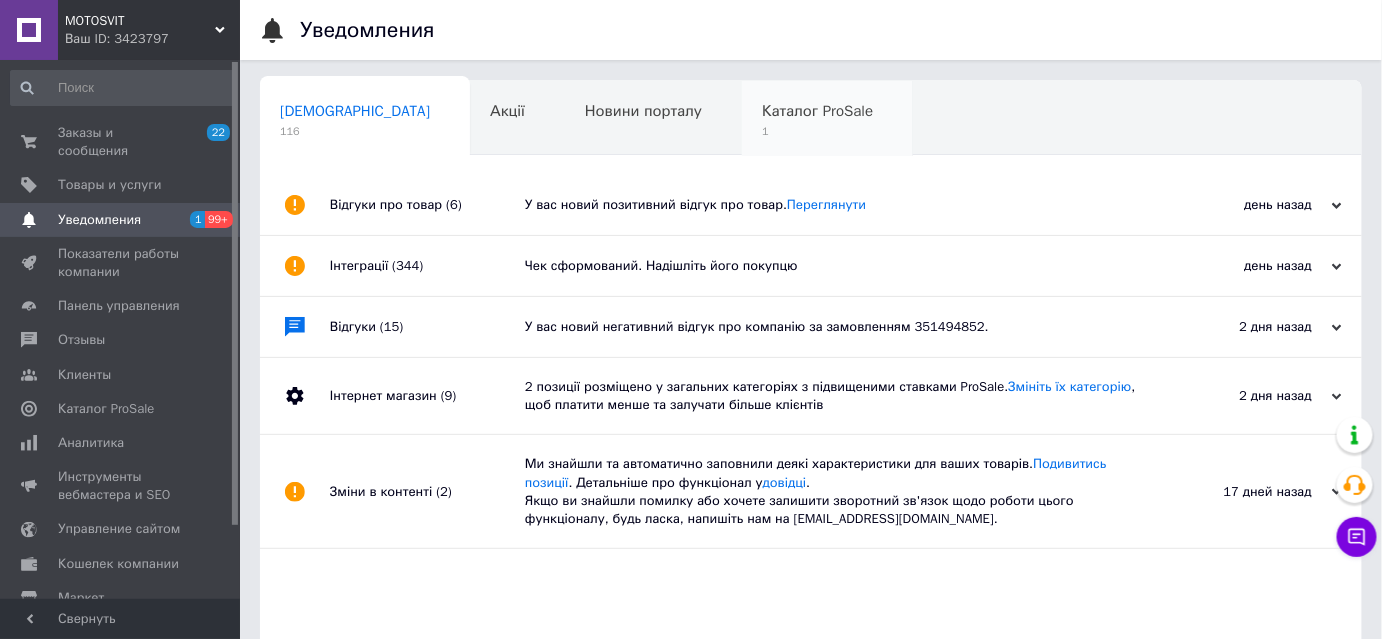 click on "1" at bounding box center (817, 131) 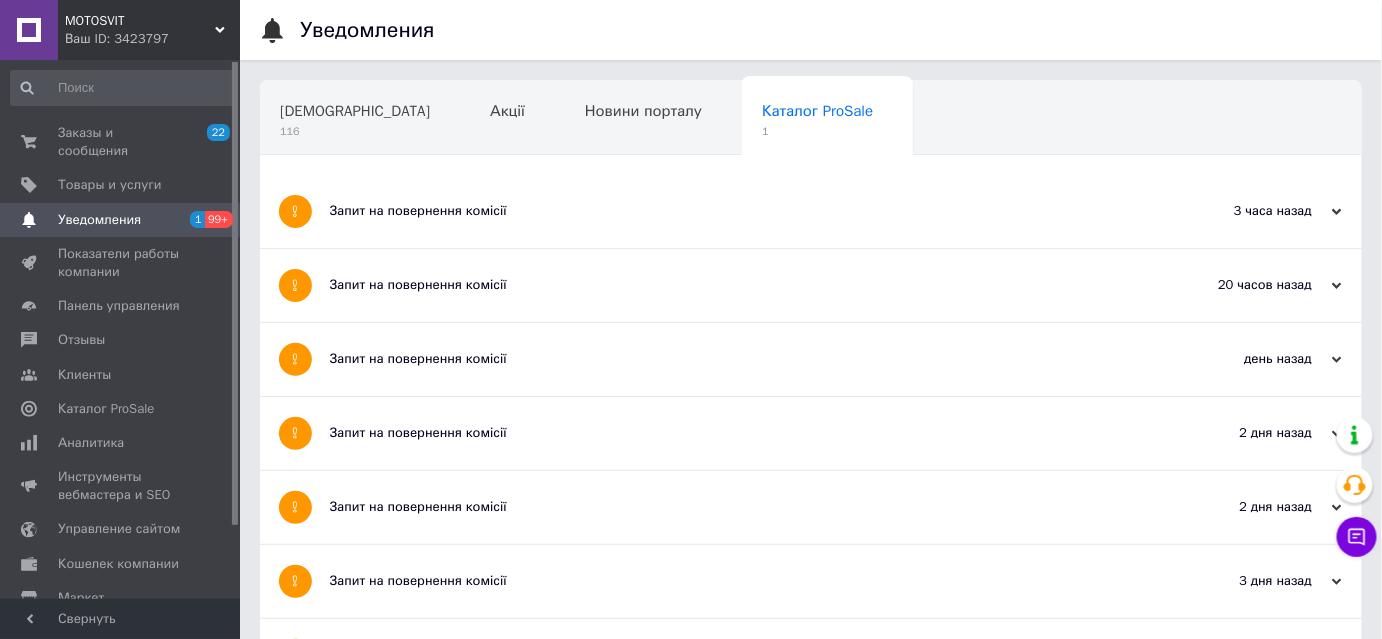 click on "Запит на повернення комісії" at bounding box center [736, 211] 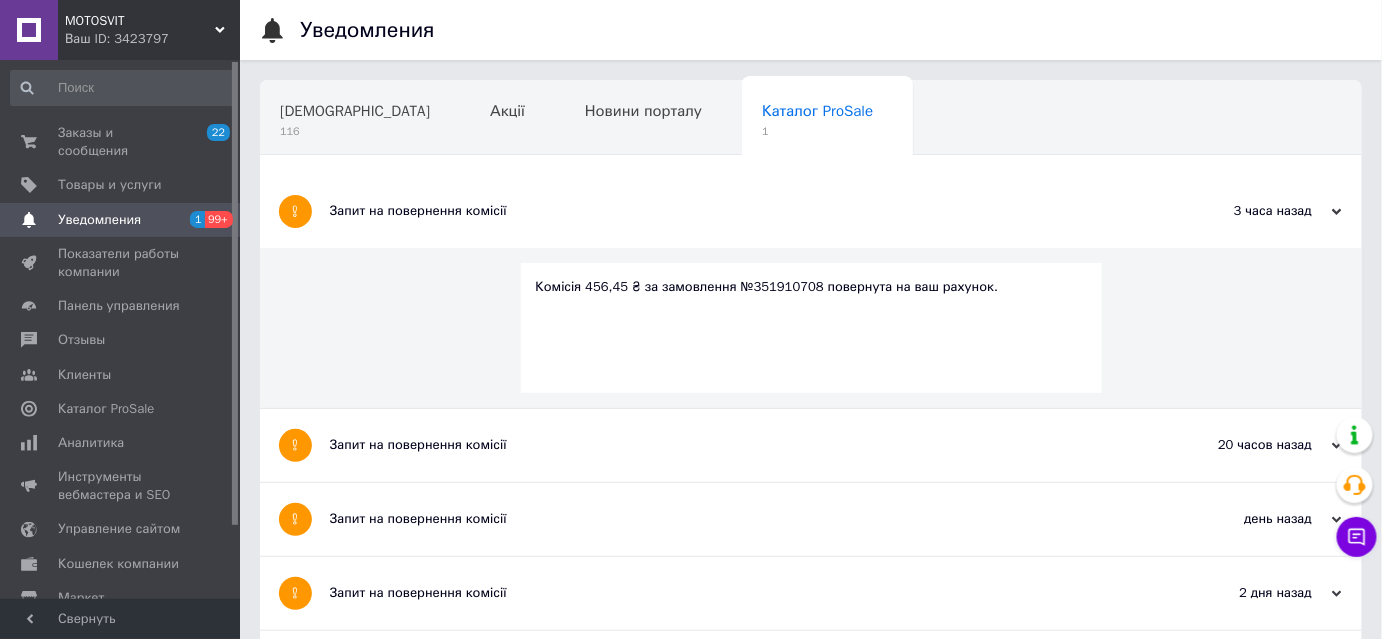 scroll, scrollTop: 90, scrollLeft: 0, axis: vertical 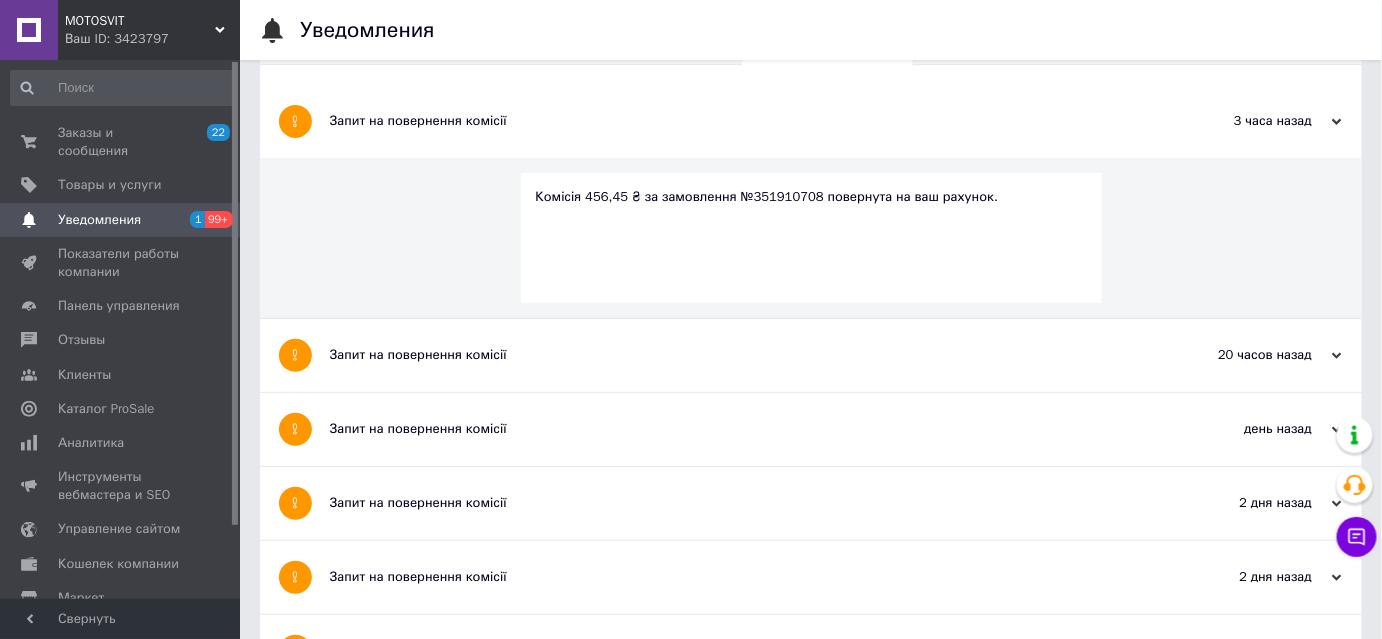 click on "Запит на повернення комісії" at bounding box center (736, 355) 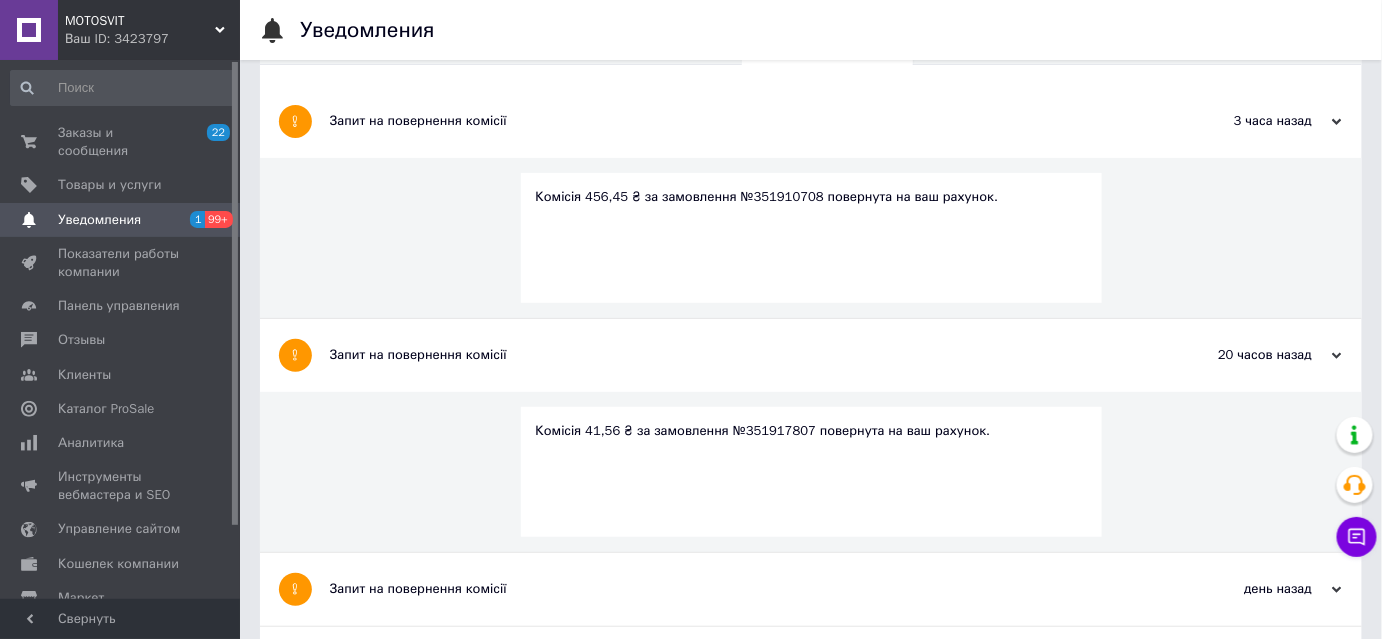 click on "99+" at bounding box center (219, 219) 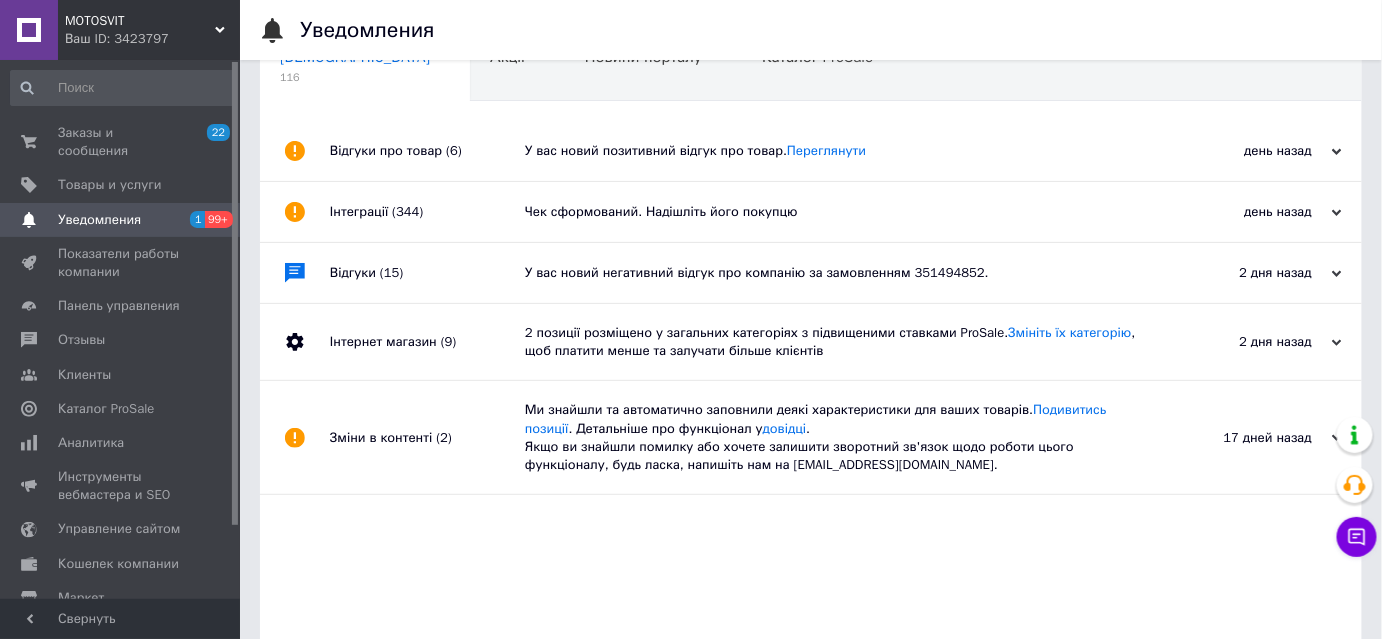 scroll, scrollTop: 165, scrollLeft: 0, axis: vertical 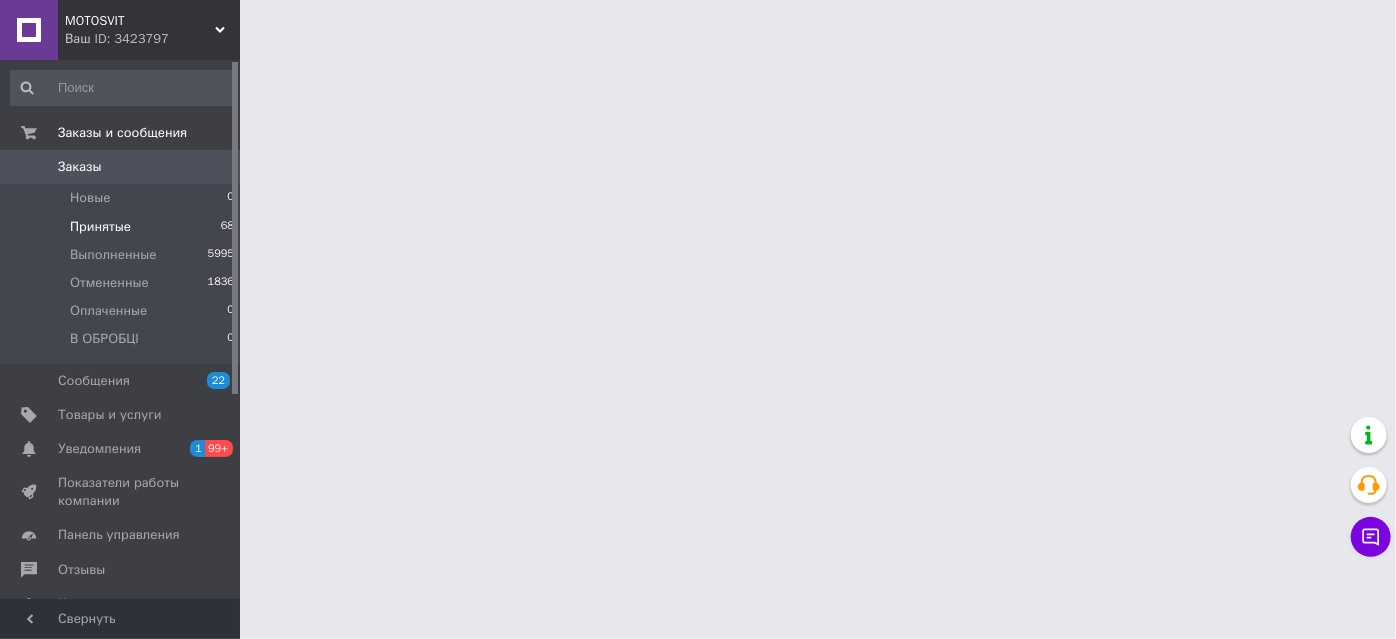 click on "Принятые" at bounding box center [100, 227] 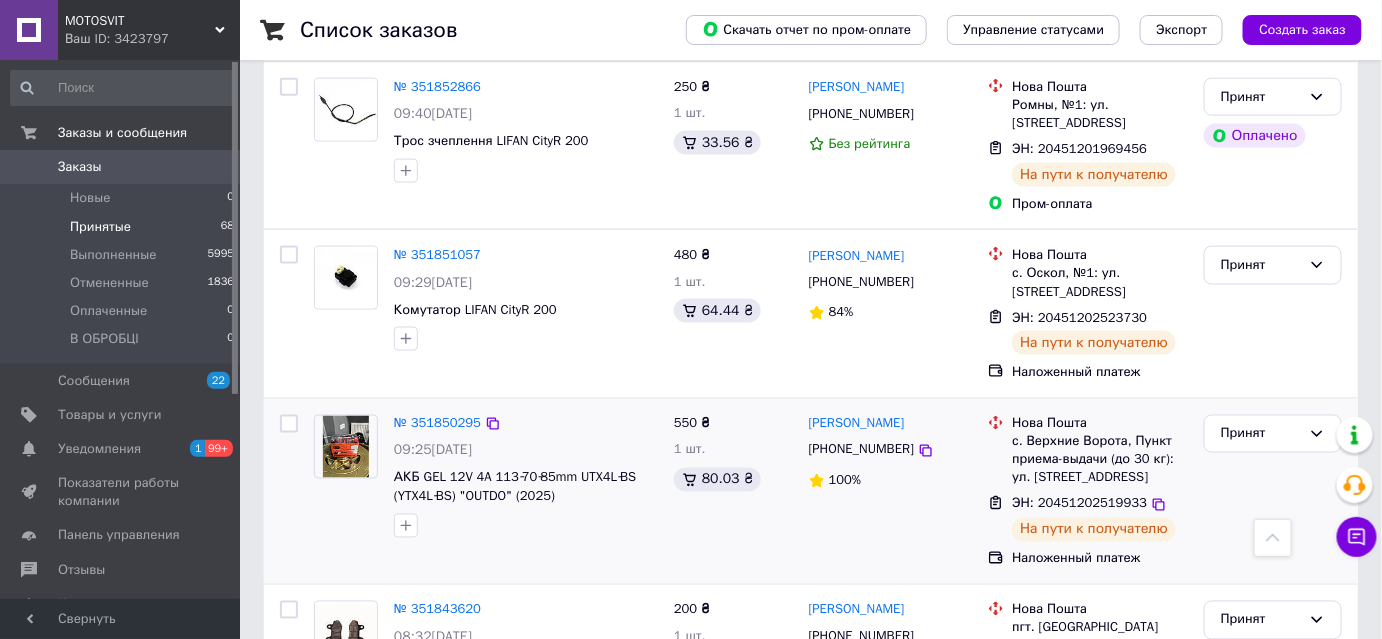 scroll, scrollTop: 3397, scrollLeft: 0, axis: vertical 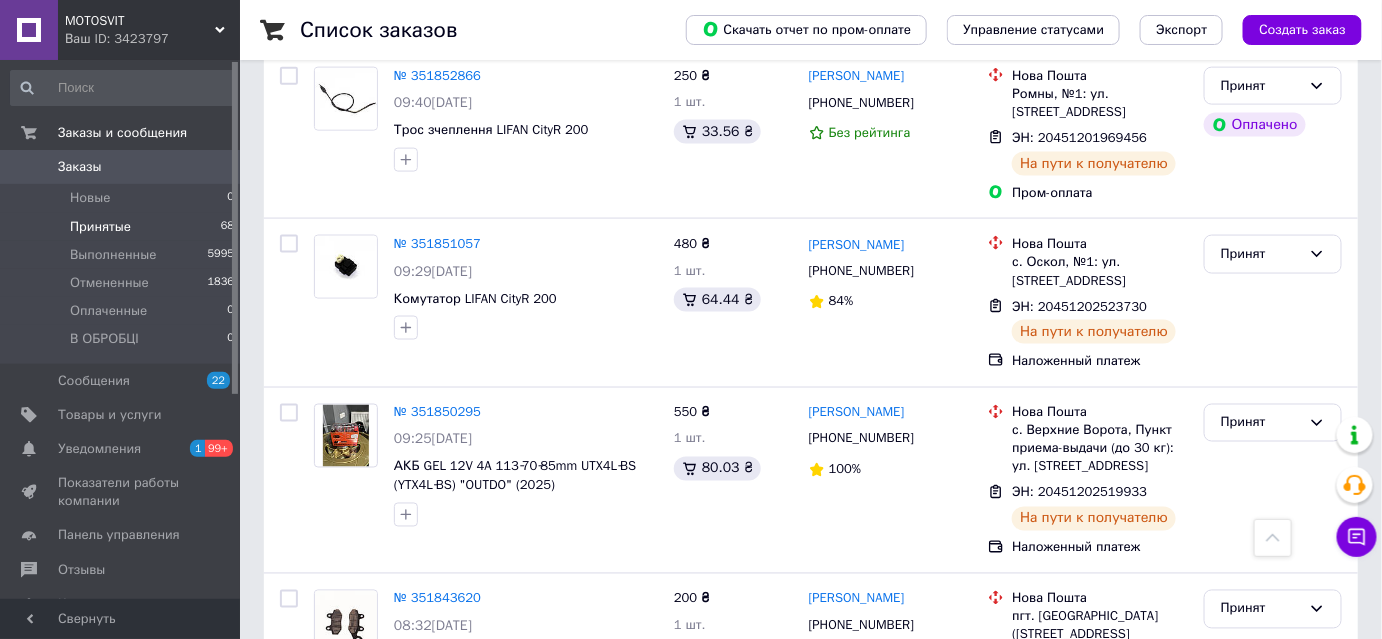 click on "4" at bounding box center [416, 805] 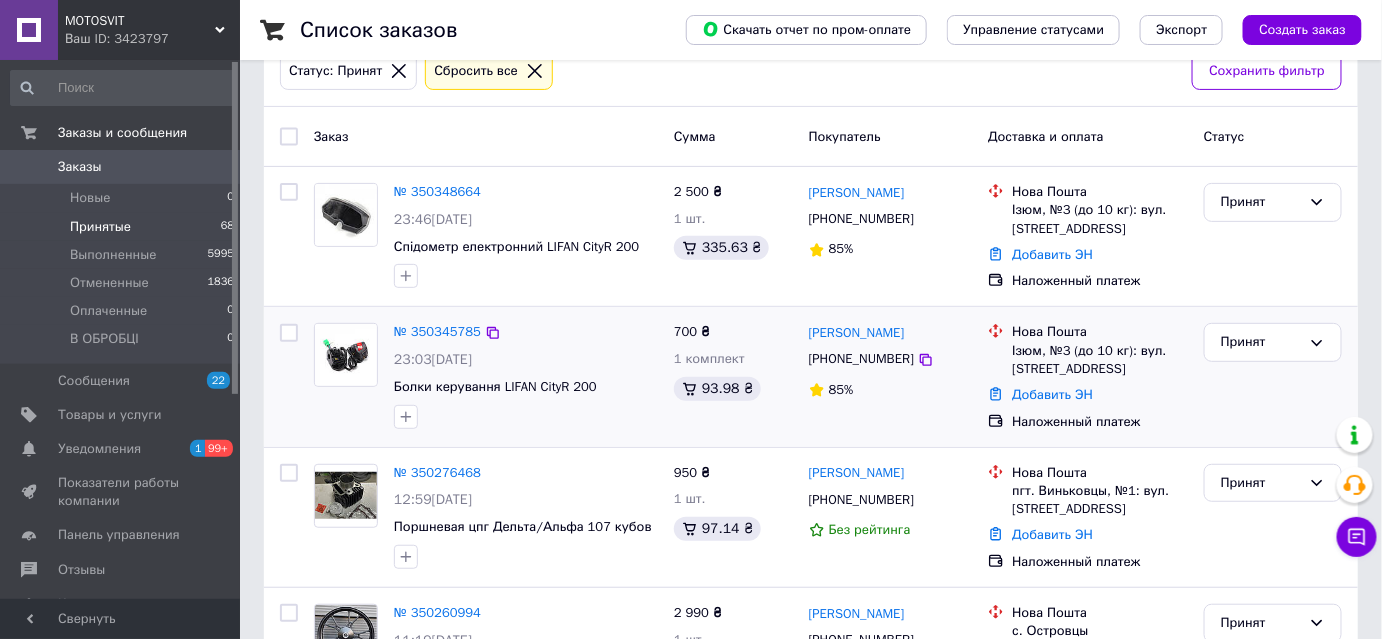 scroll, scrollTop: 0, scrollLeft: 0, axis: both 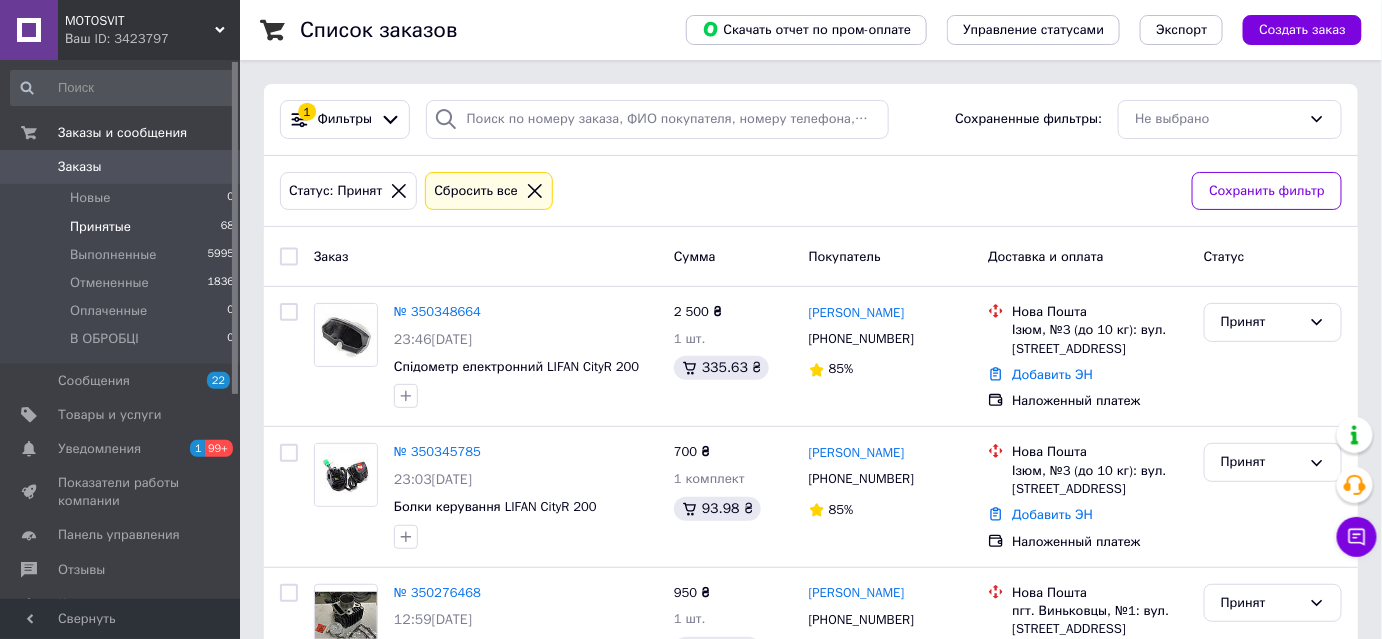 click on "Принятые" at bounding box center [100, 227] 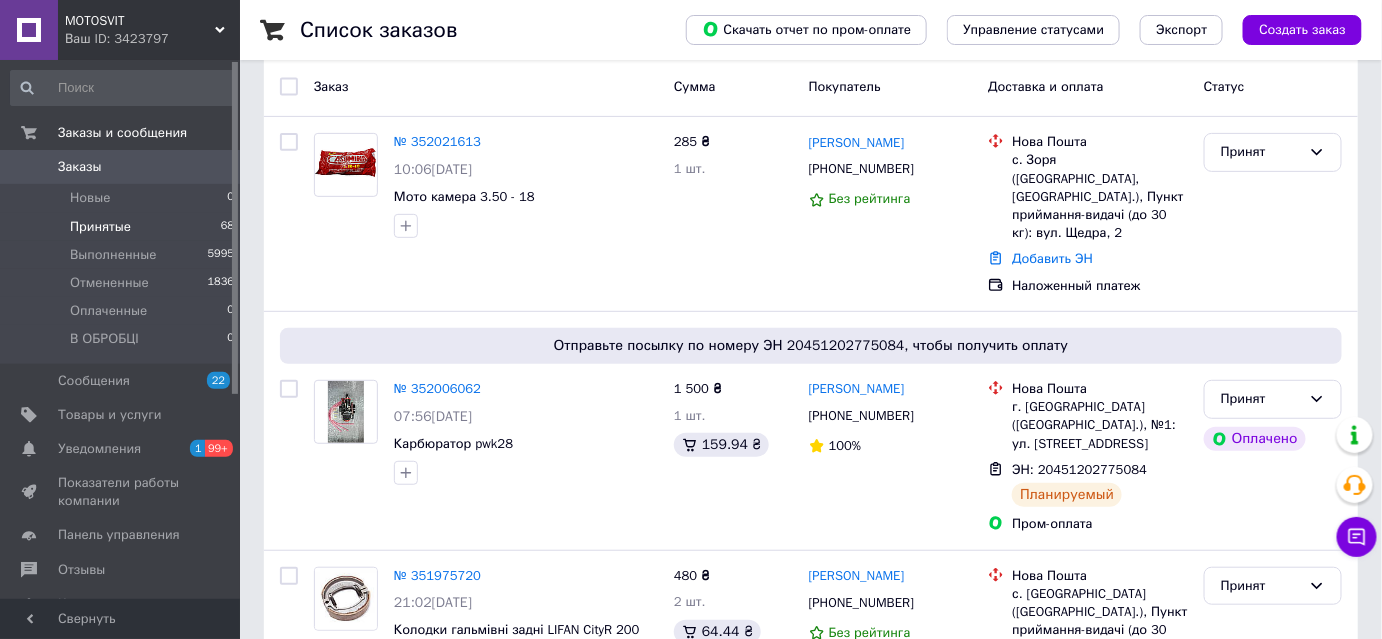 scroll, scrollTop: 272, scrollLeft: 0, axis: vertical 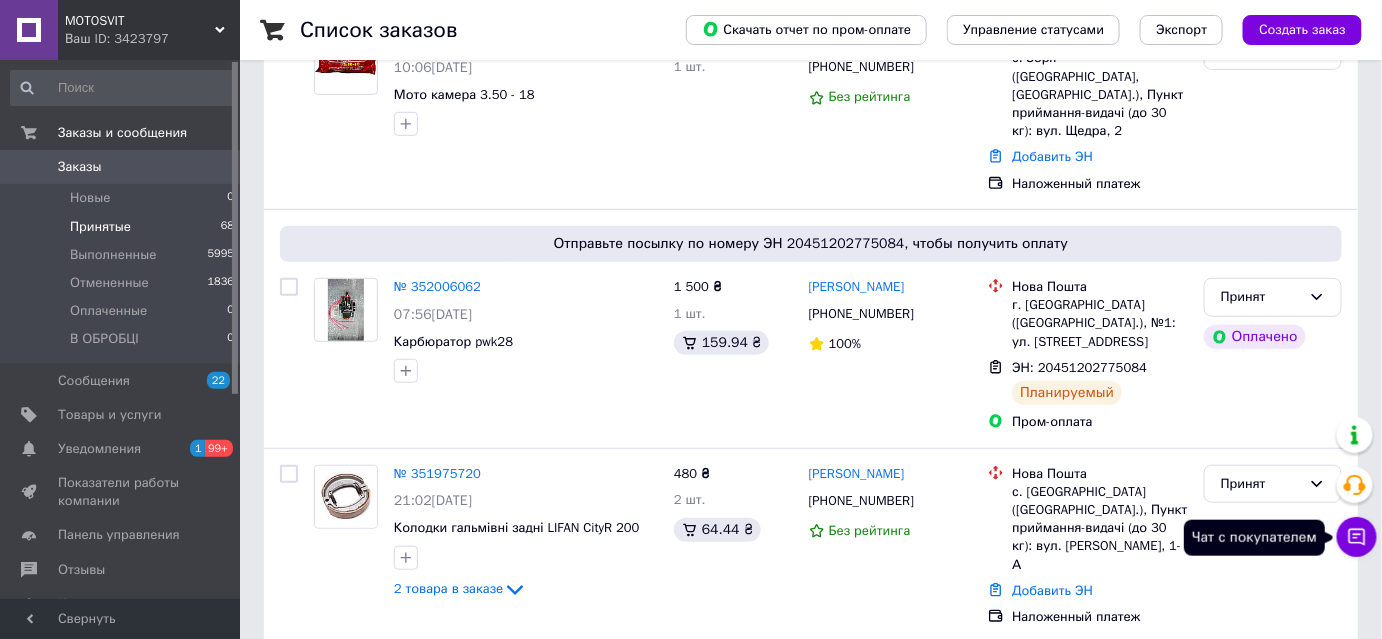 click on "Чат с покупателем" at bounding box center (1357, 537) 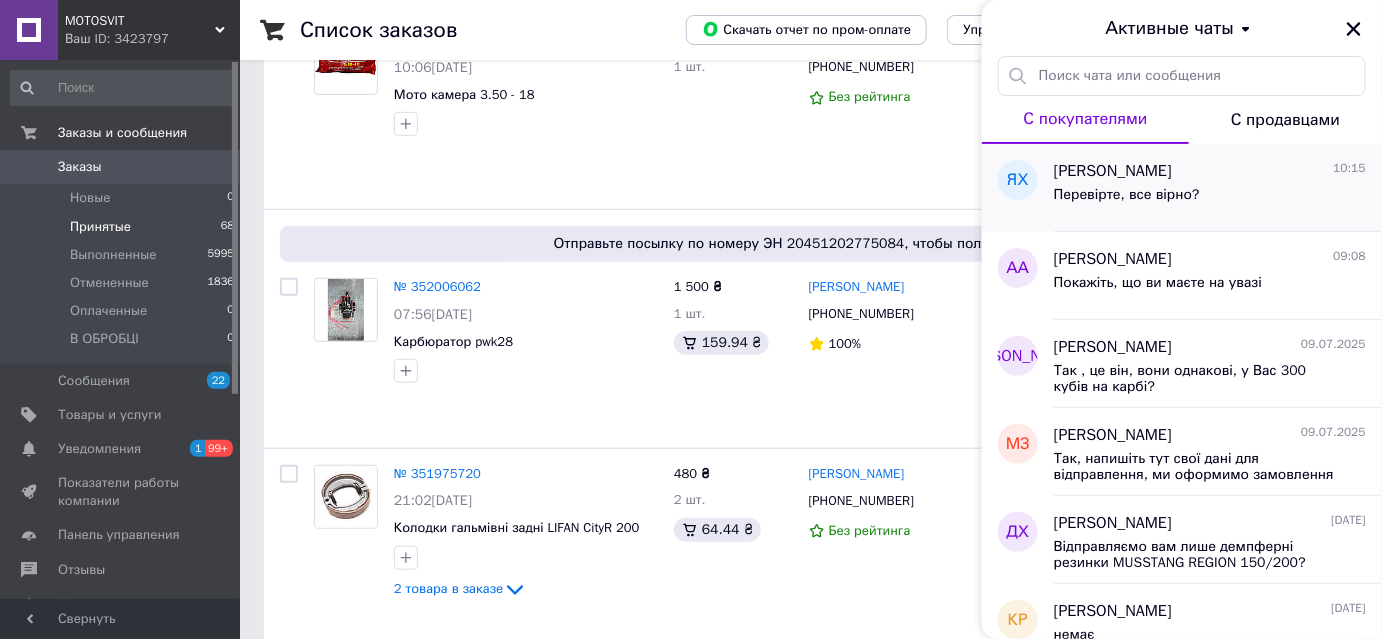click on "Перевірте, все вірно?" at bounding box center (1127, 195) 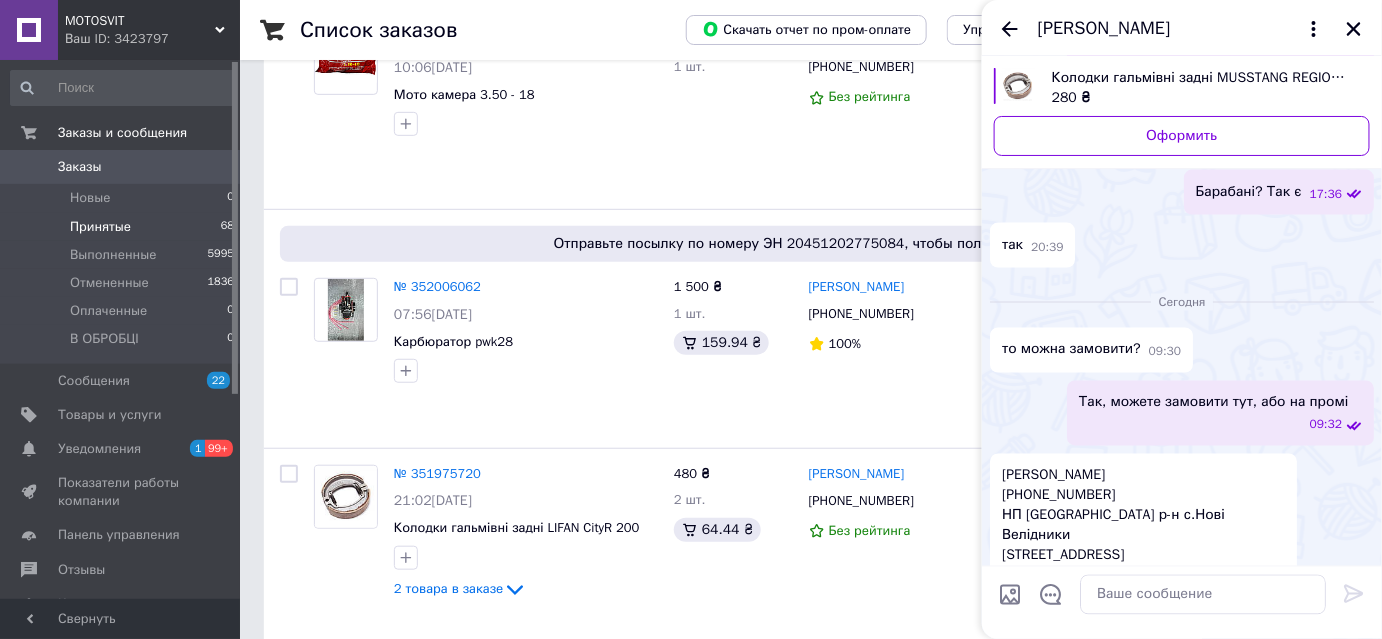 scroll, scrollTop: 1221, scrollLeft: 0, axis: vertical 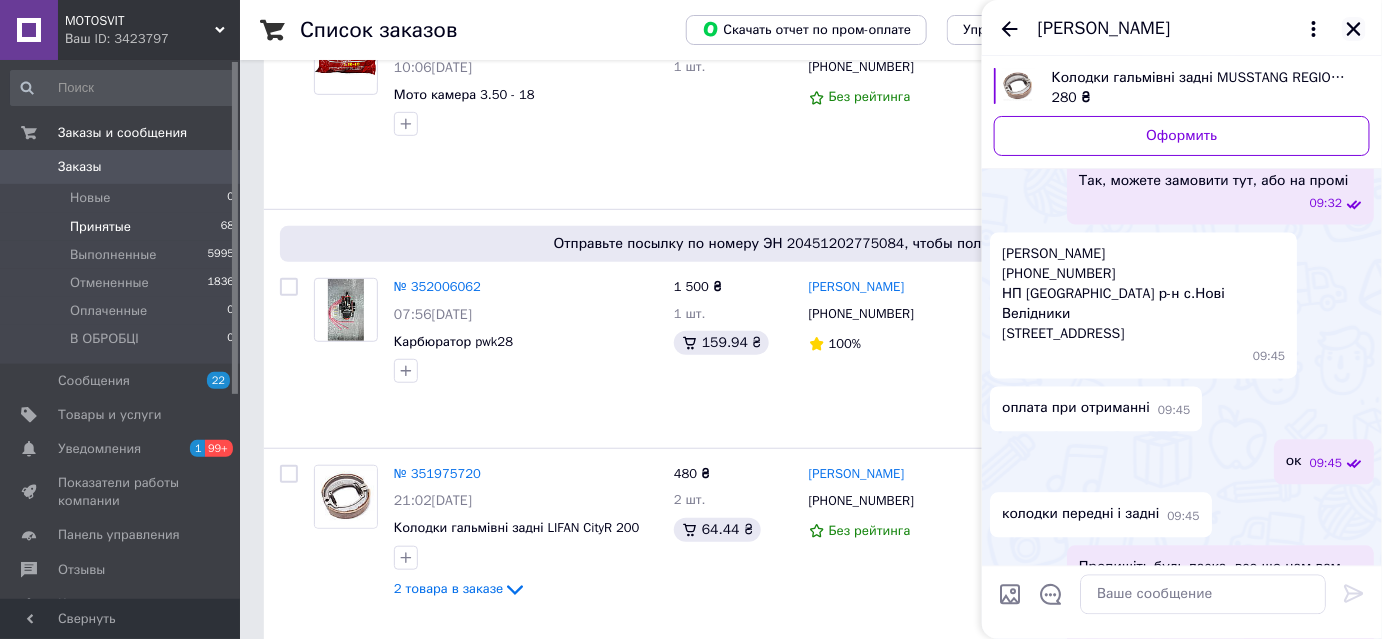 click 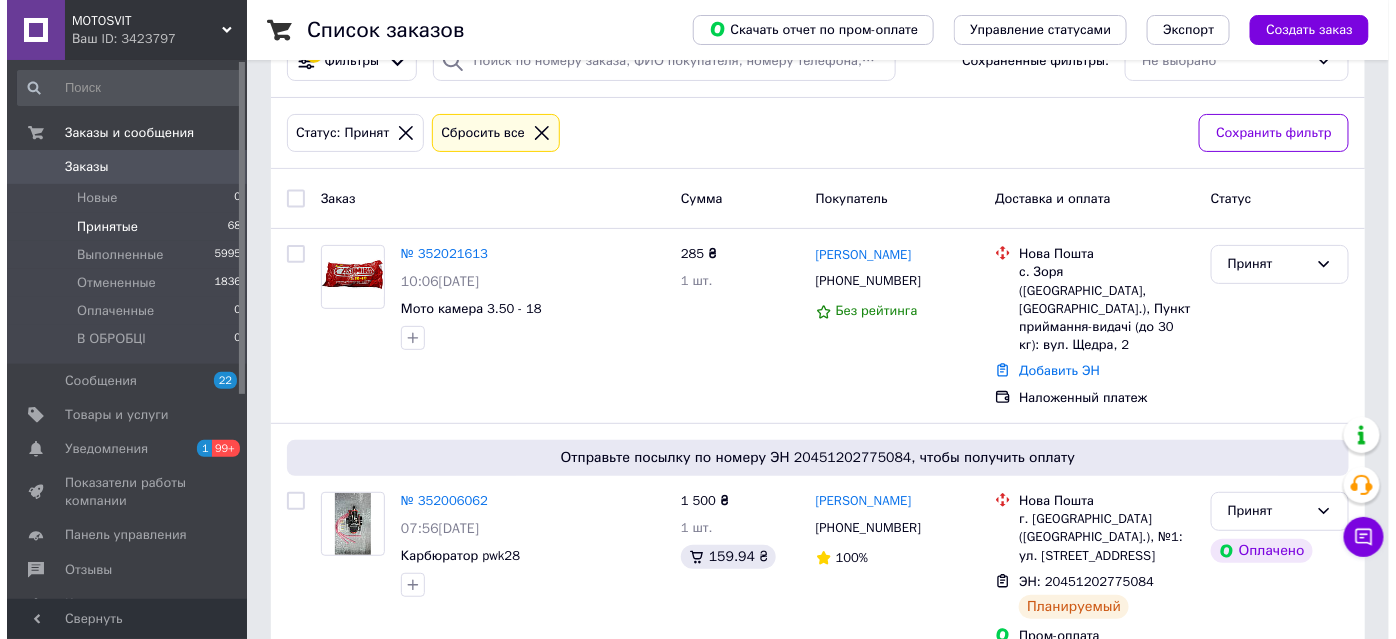 scroll, scrollTop: 0, scrollLeft: 0, axis: both 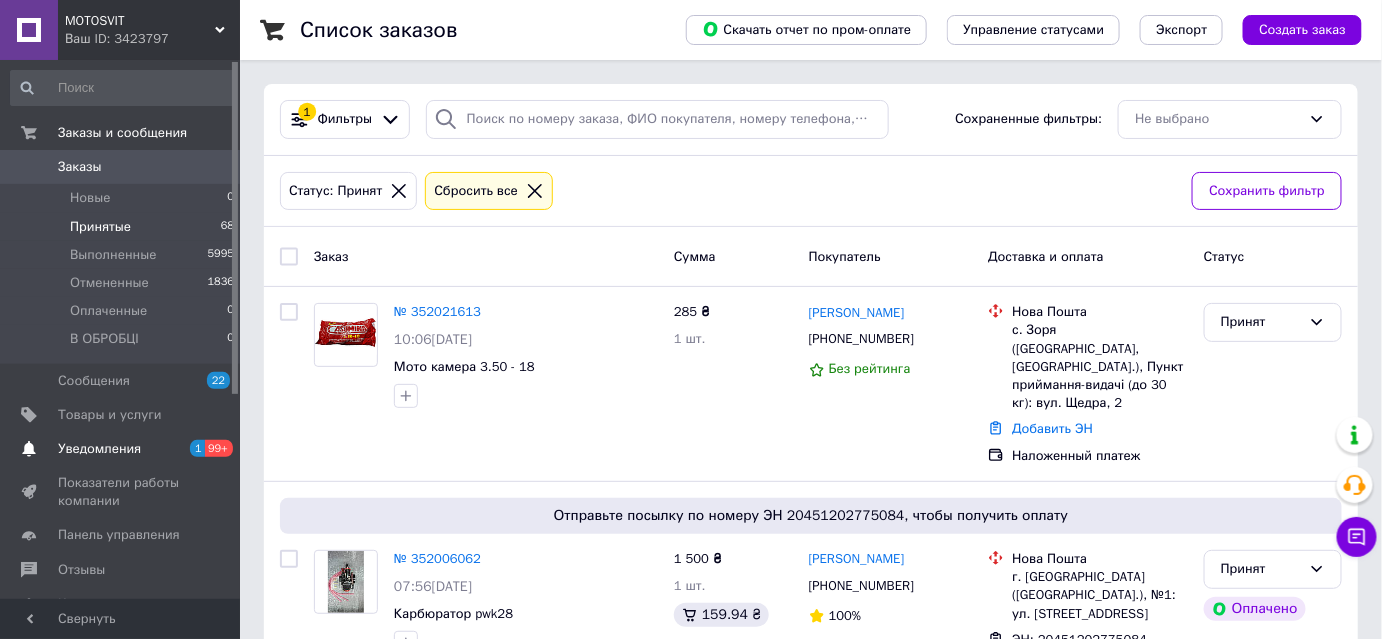 click on "99+" at bounding box center [219, 448] 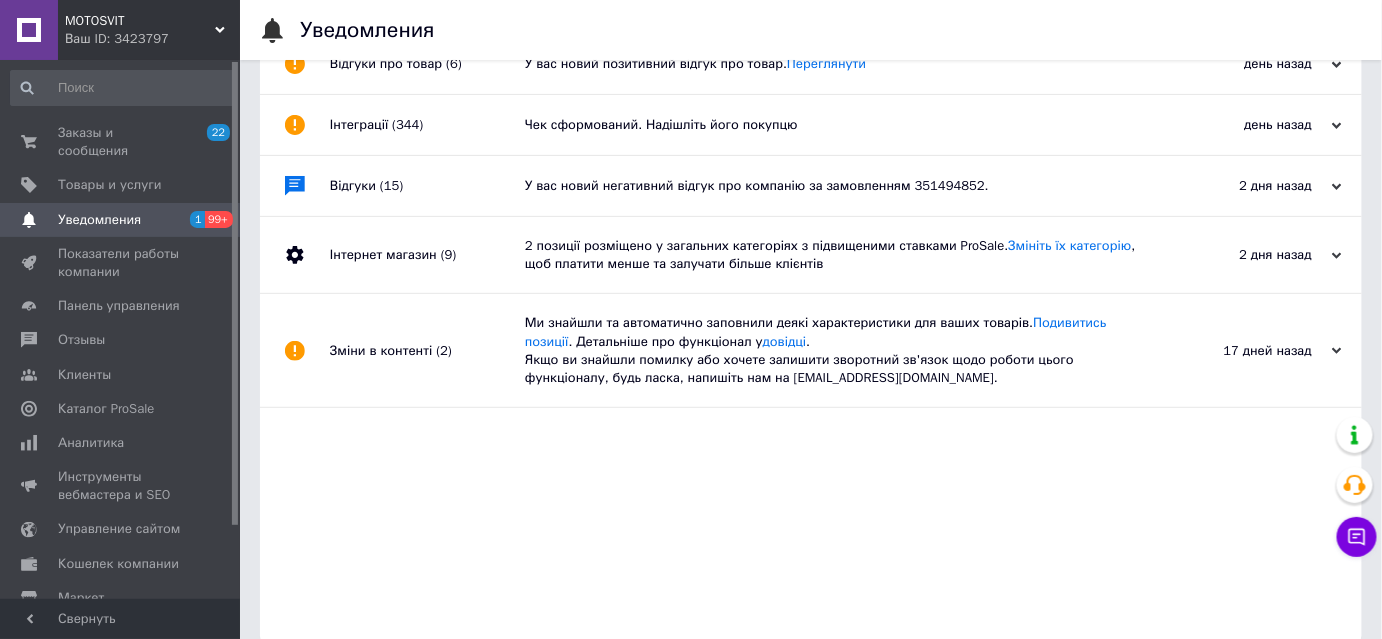 scroll, scrollTop: 165, scrollLeft: 0, axis: vertical 